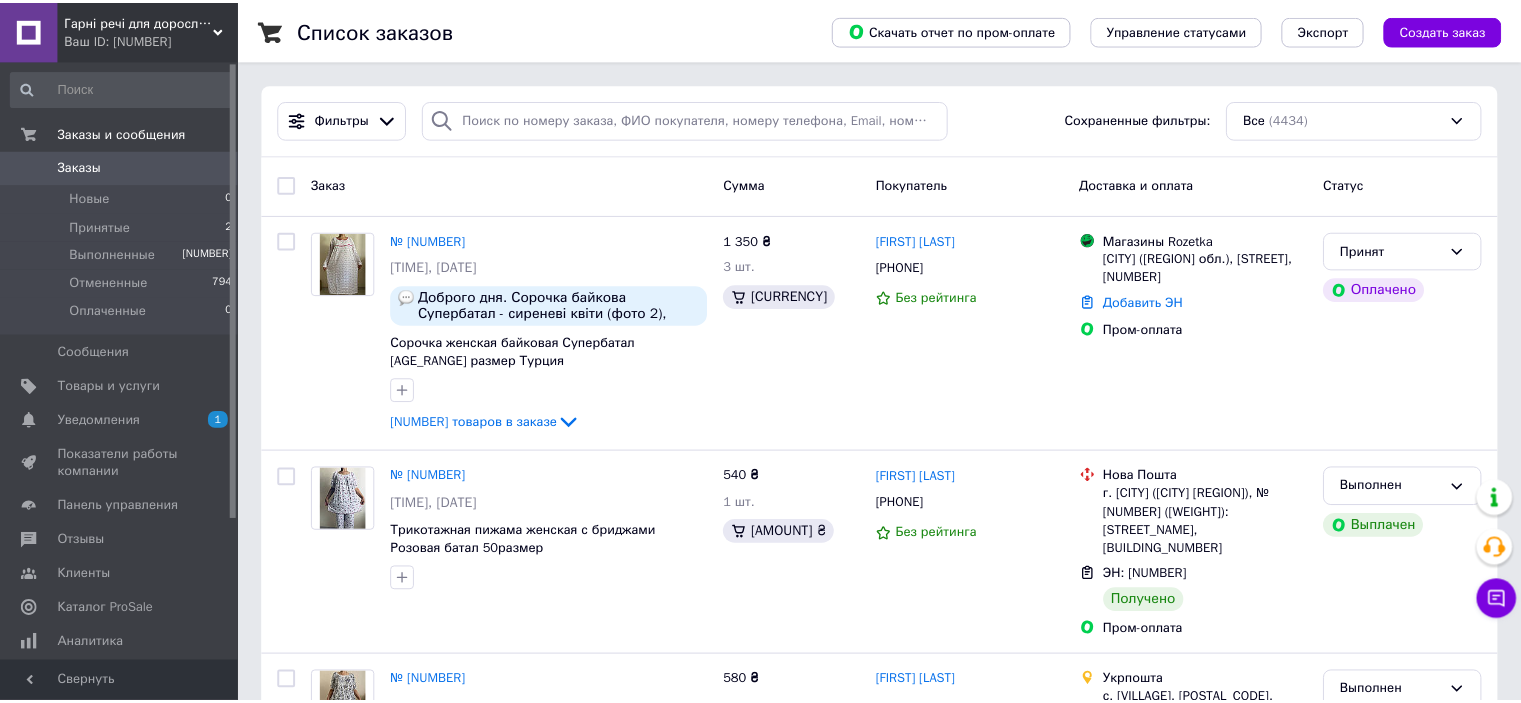 scroll, scrollTop: 0, scrollLeft: 0, axis: both 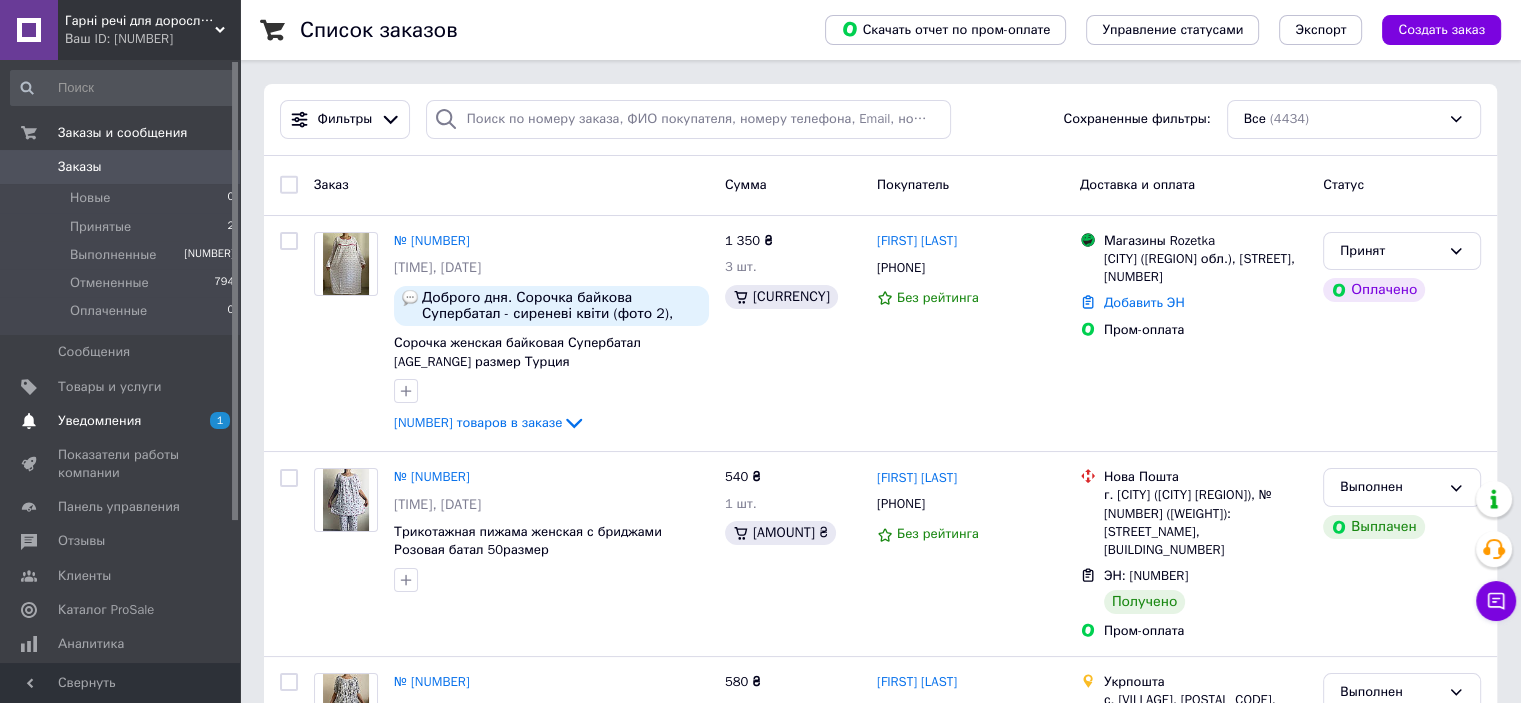 click on "1" at bounding box center [220, 420] 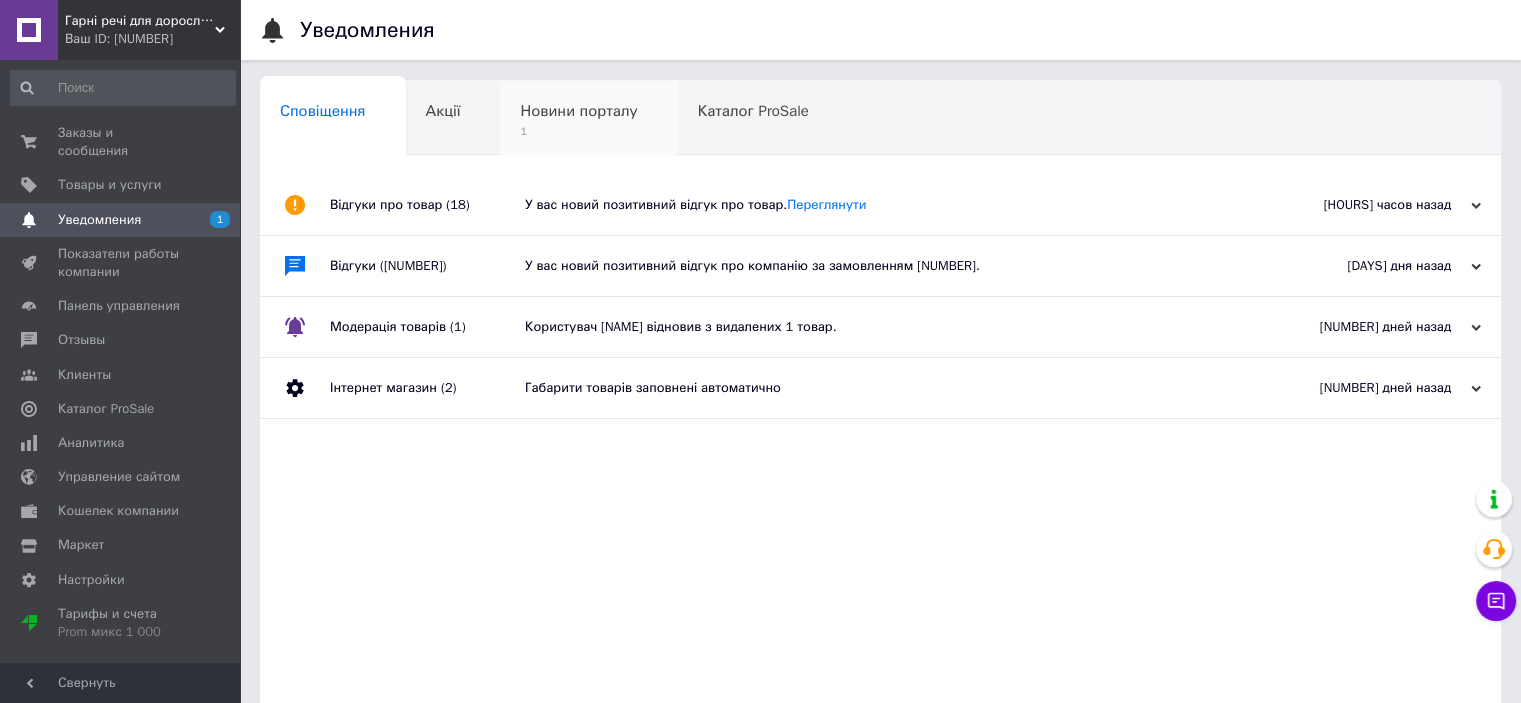 click on "1" at bounding box center (0, 0) 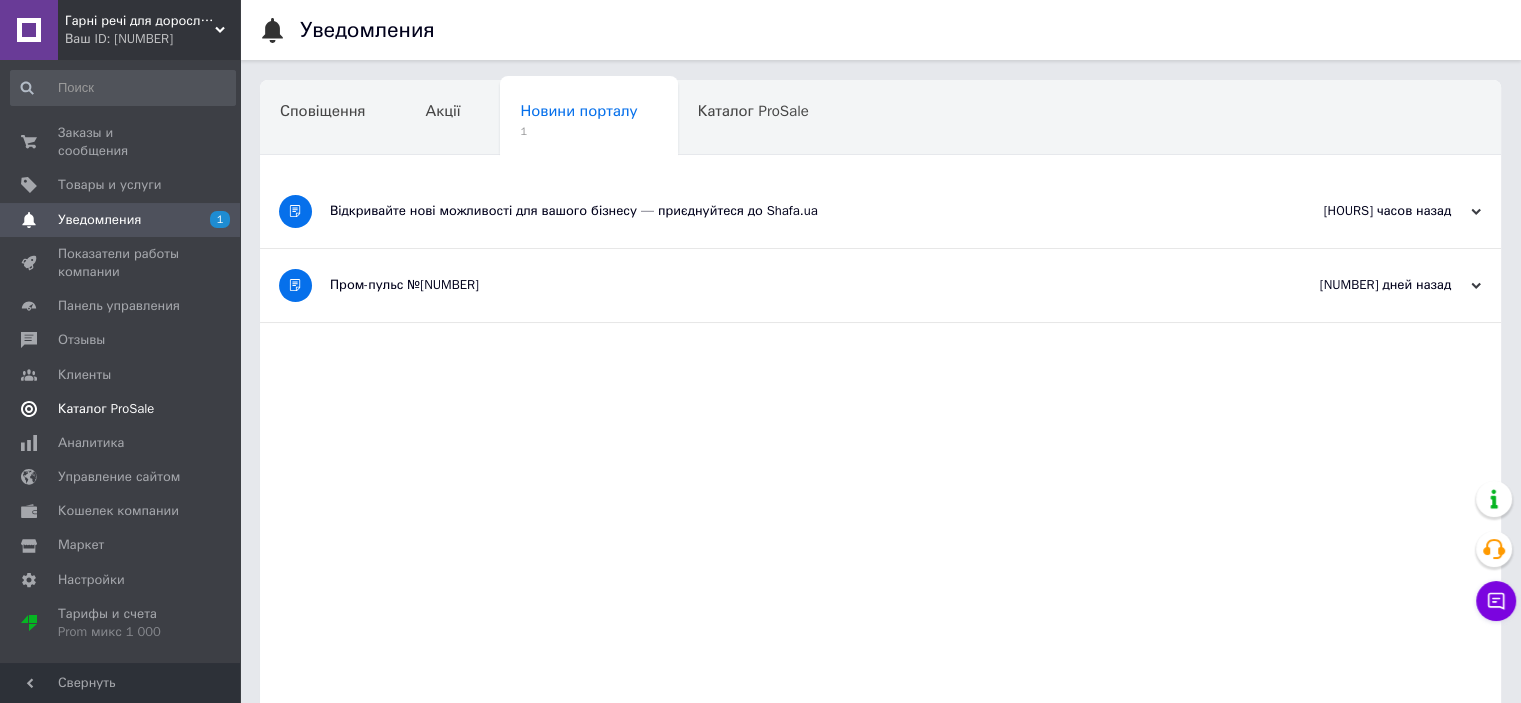 click on "Каталог ProSale" at bounding box center [106, 409] 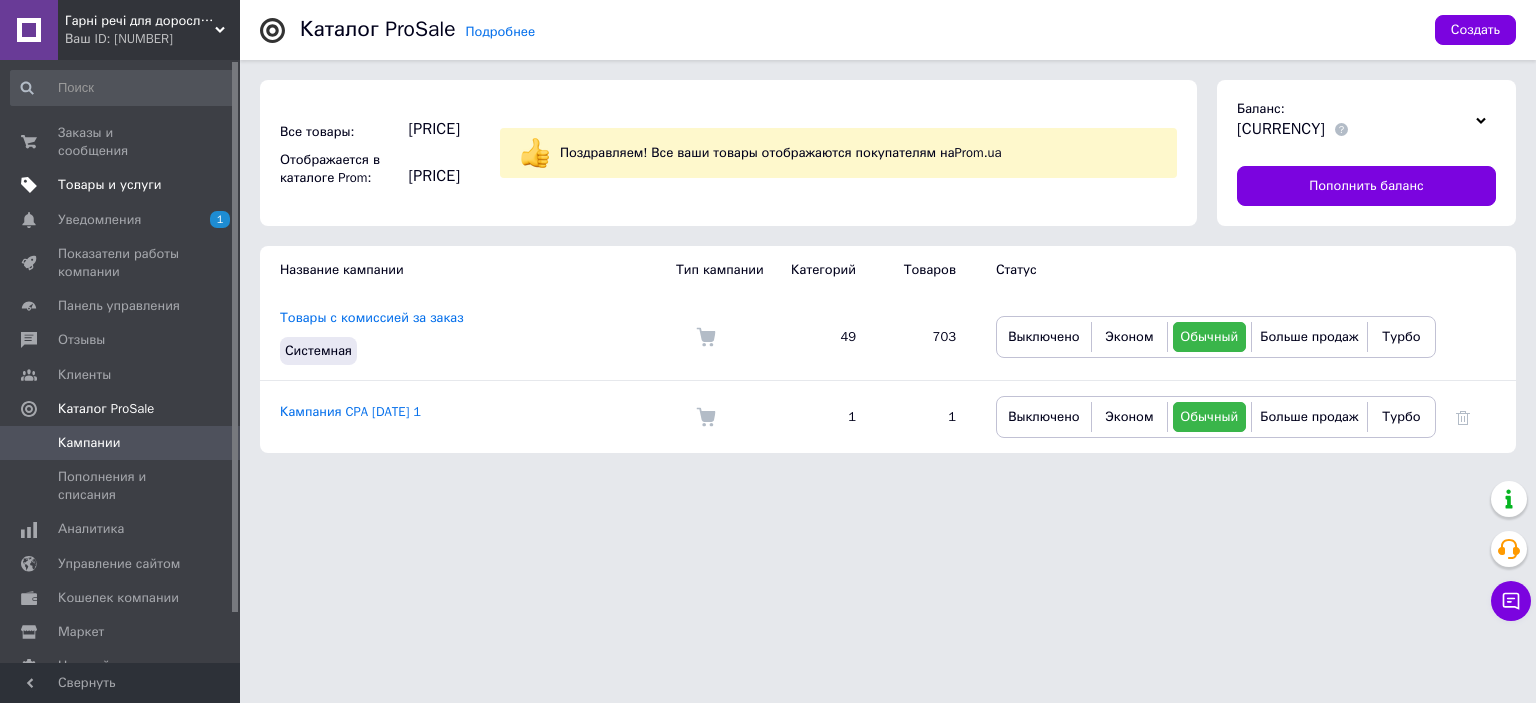 click on "Товары и услуги" at bounding box center (110, 185) 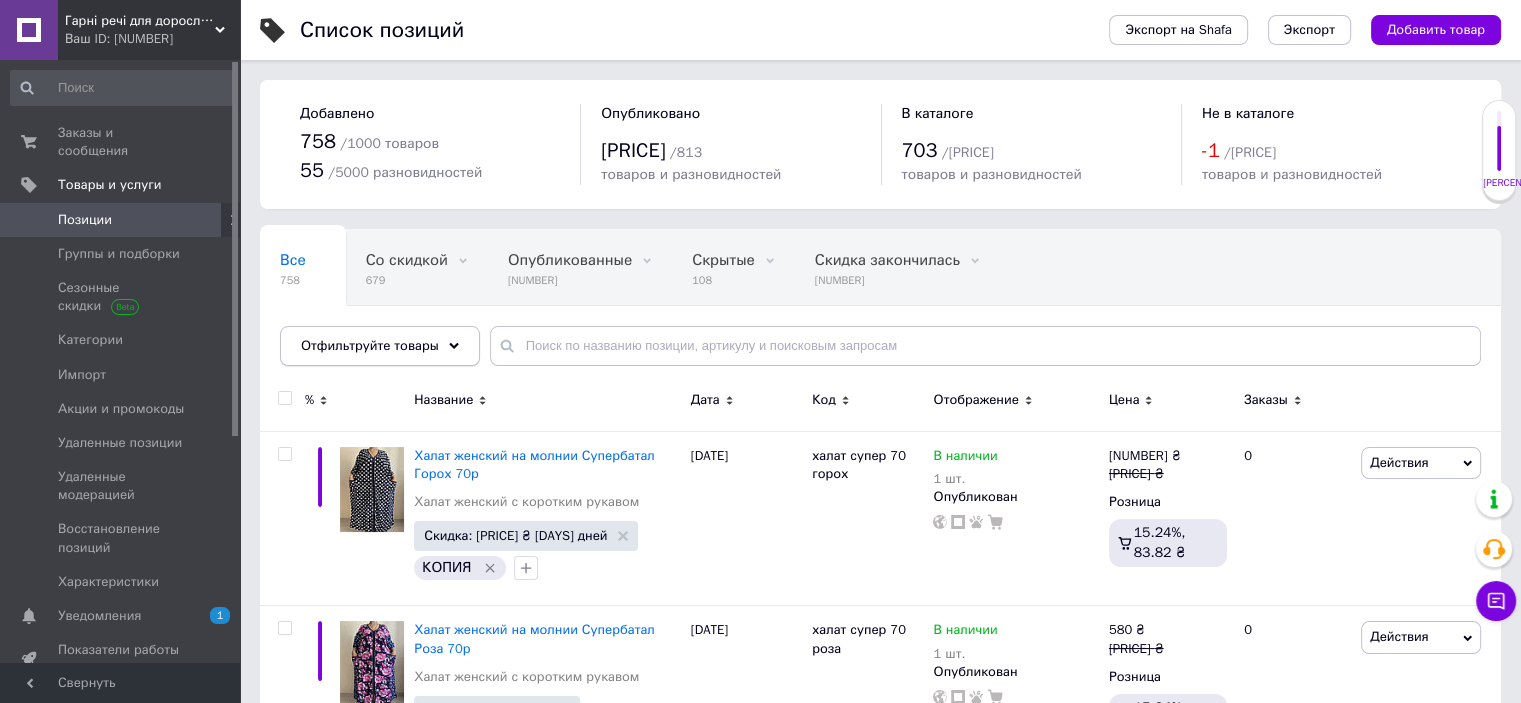 click at bounding box center [454, 346] 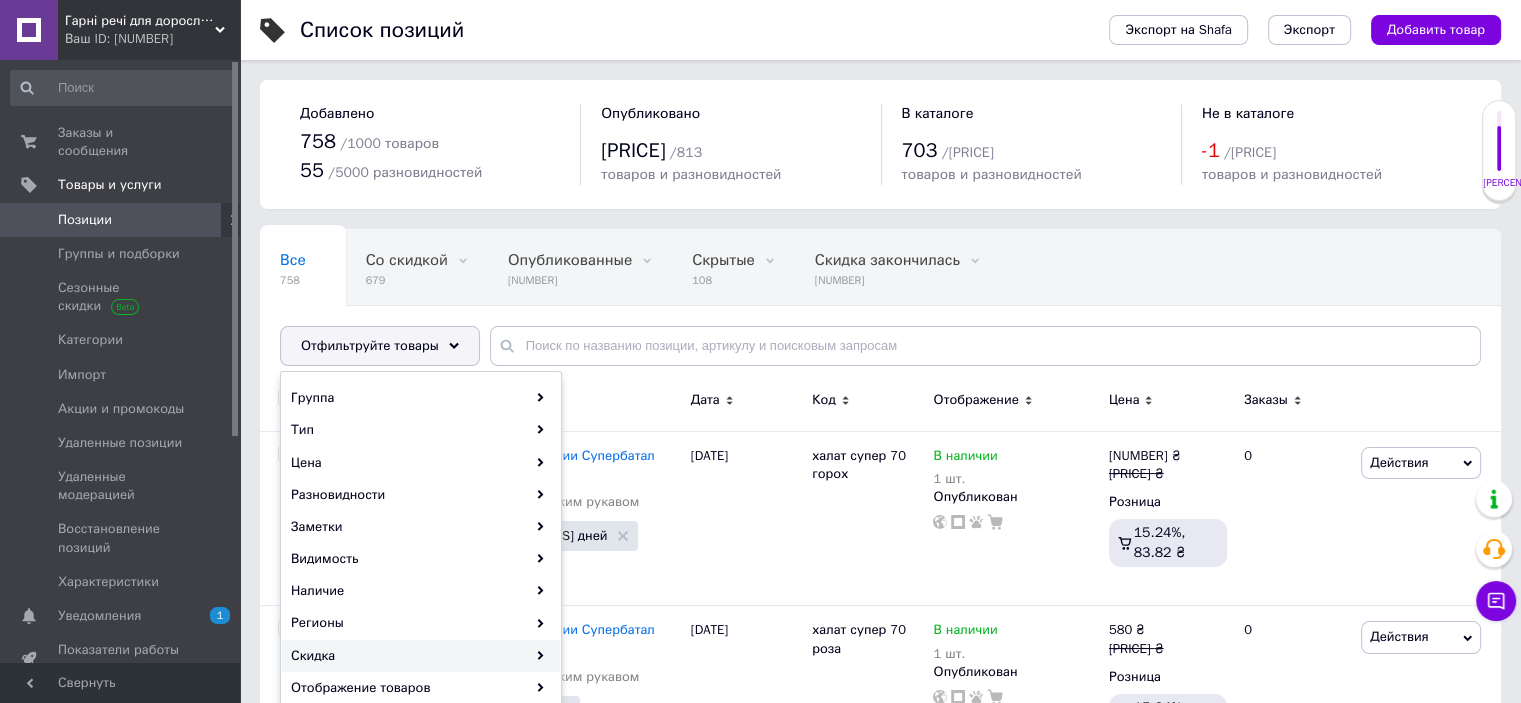 click on "Скидка" at bounding box center (421, 656) 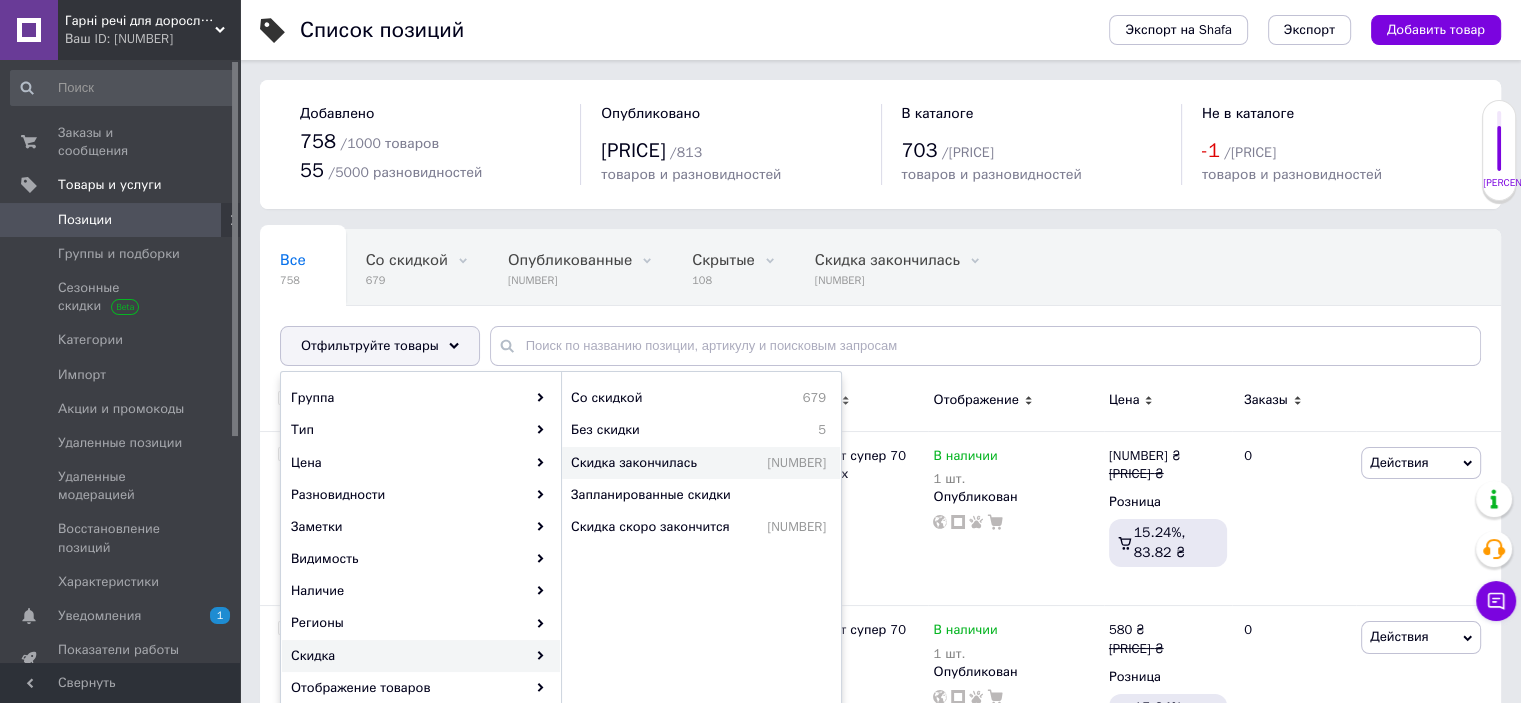 click on "Скидка закончилась" at bounding box center (658, 398) 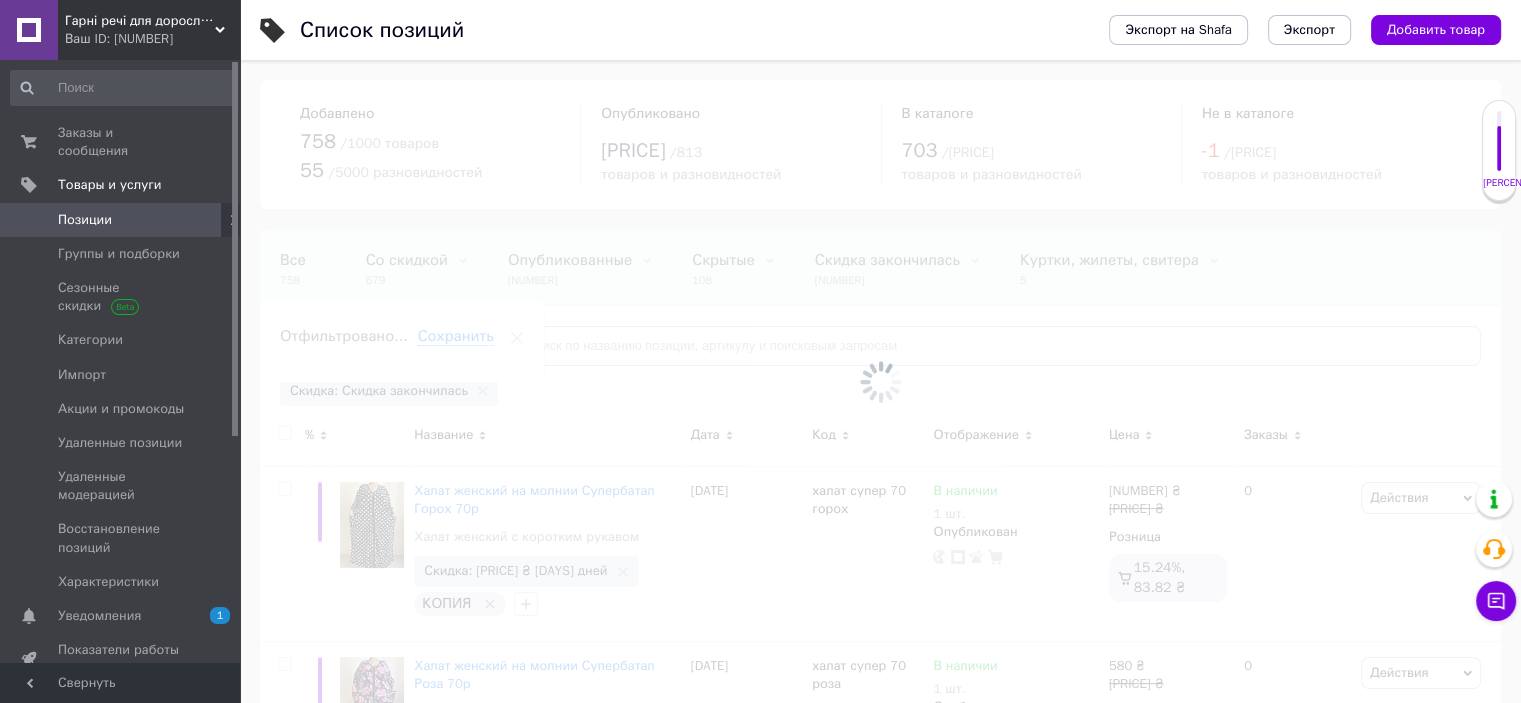 scroll, scrollTop: 0, scrollLeft: 163, axis: horizontal 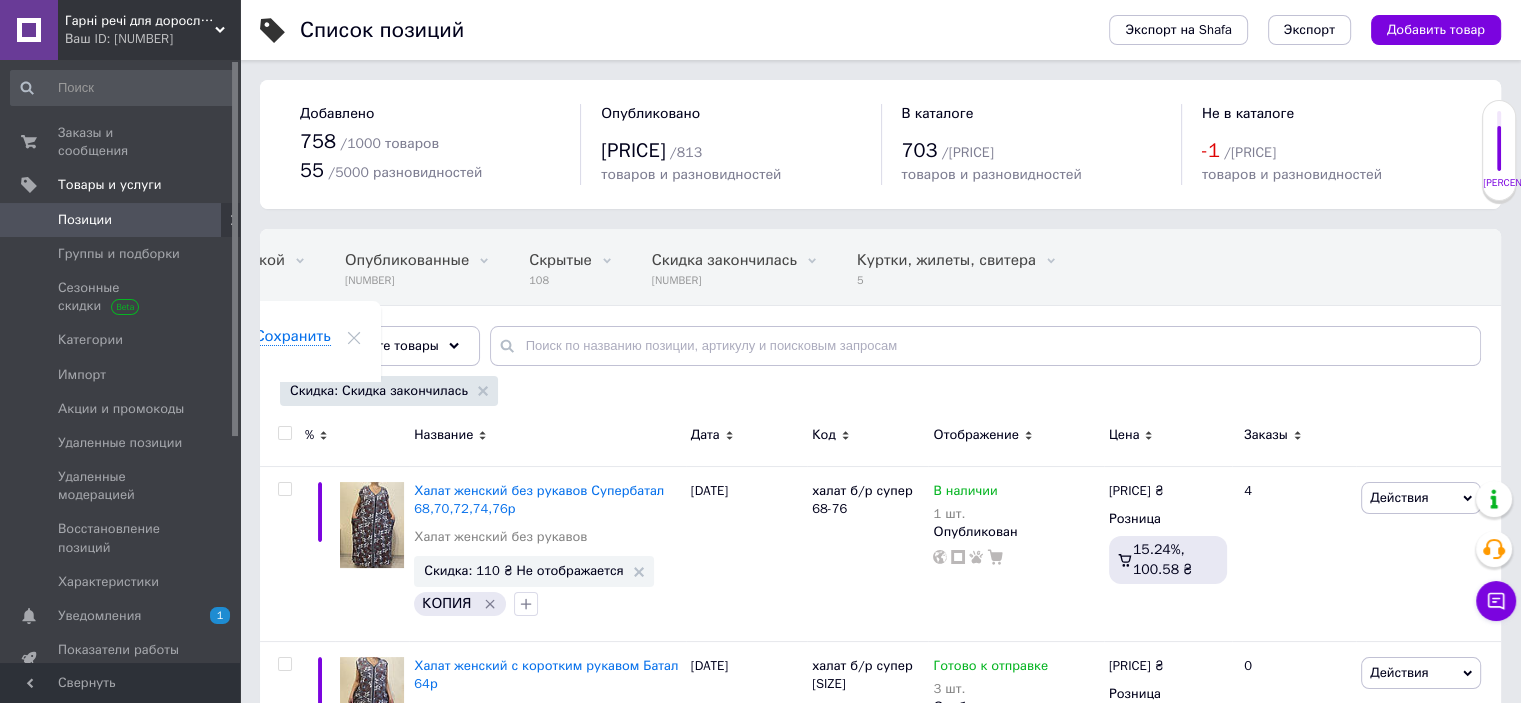 click at bounding box center [454, 346] 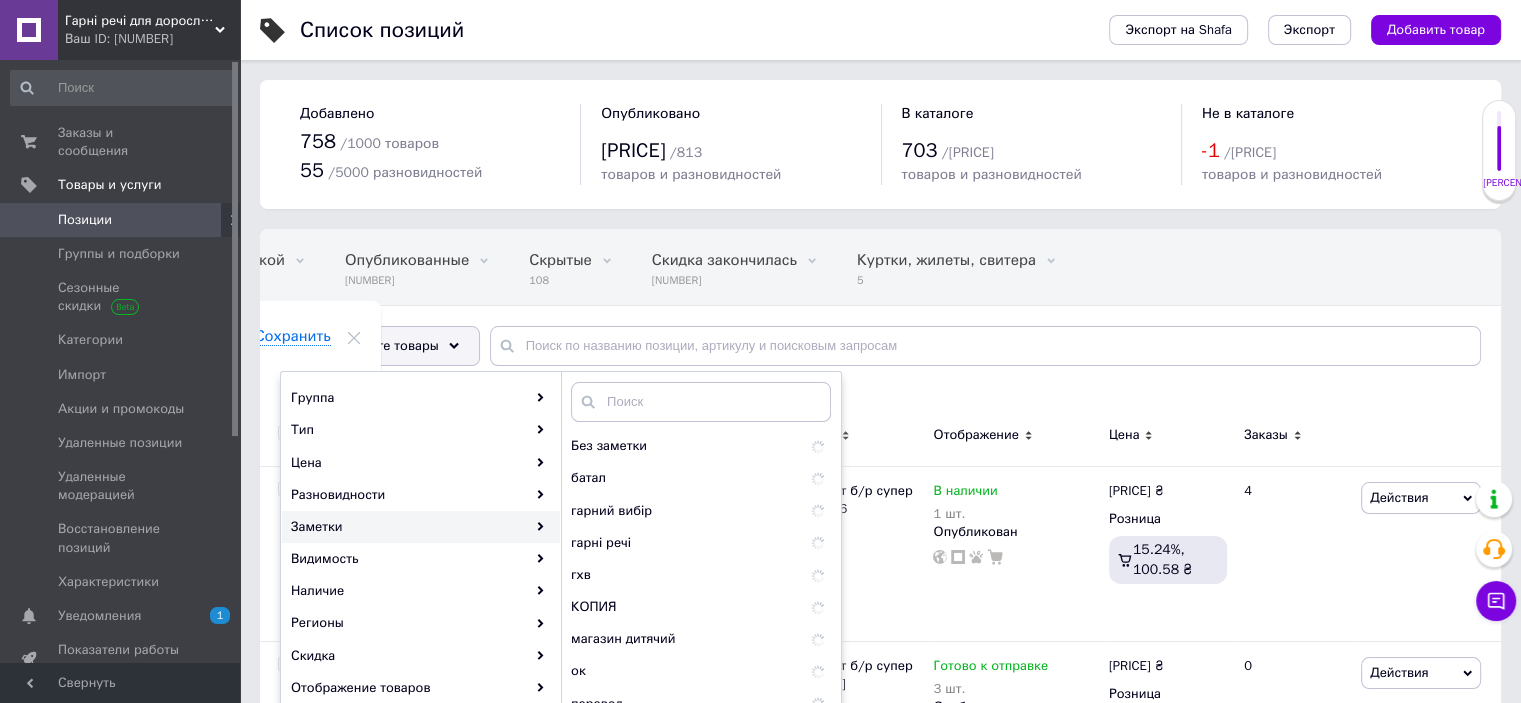 scroll, scrollTop: 200, scrollLeft: 0, axis: vertical 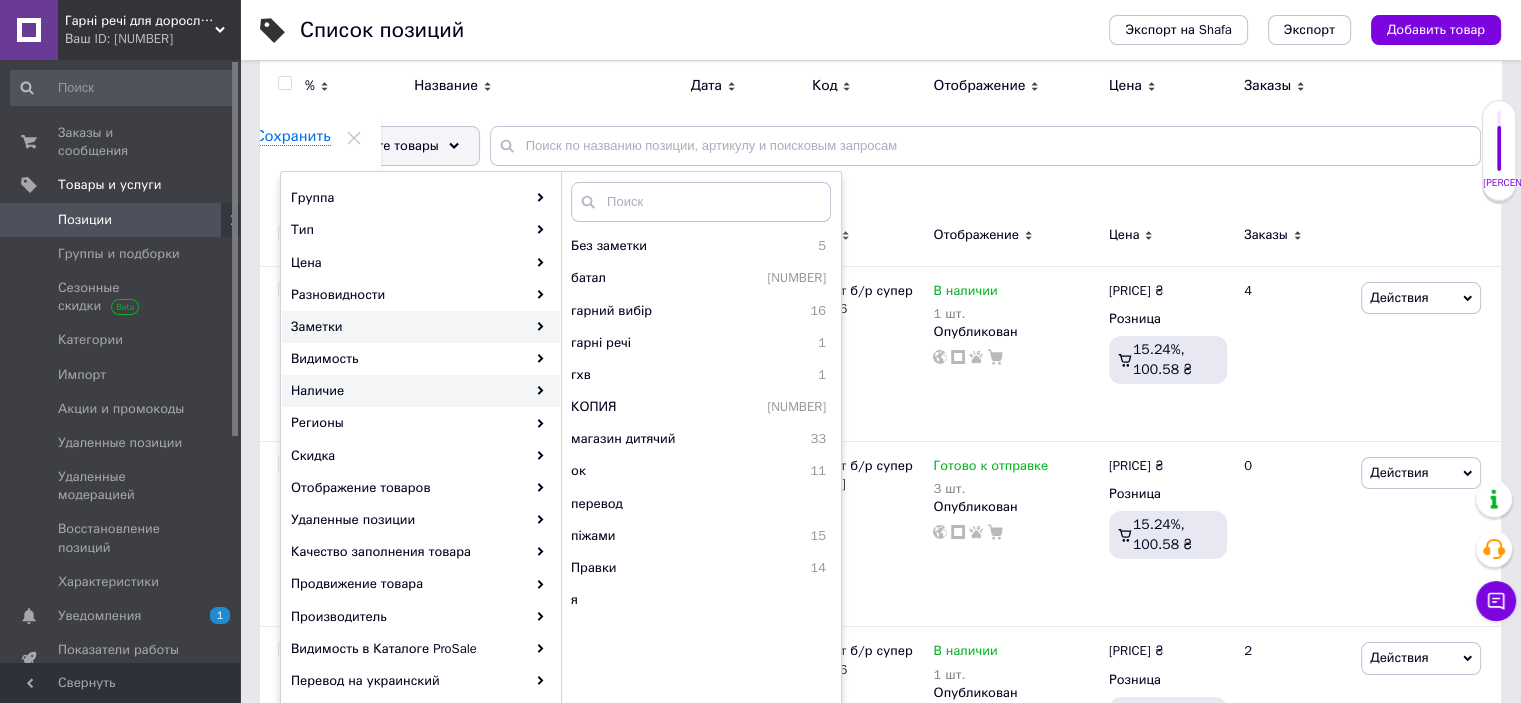 click on "Наличие" at bounding box center [421, 391] 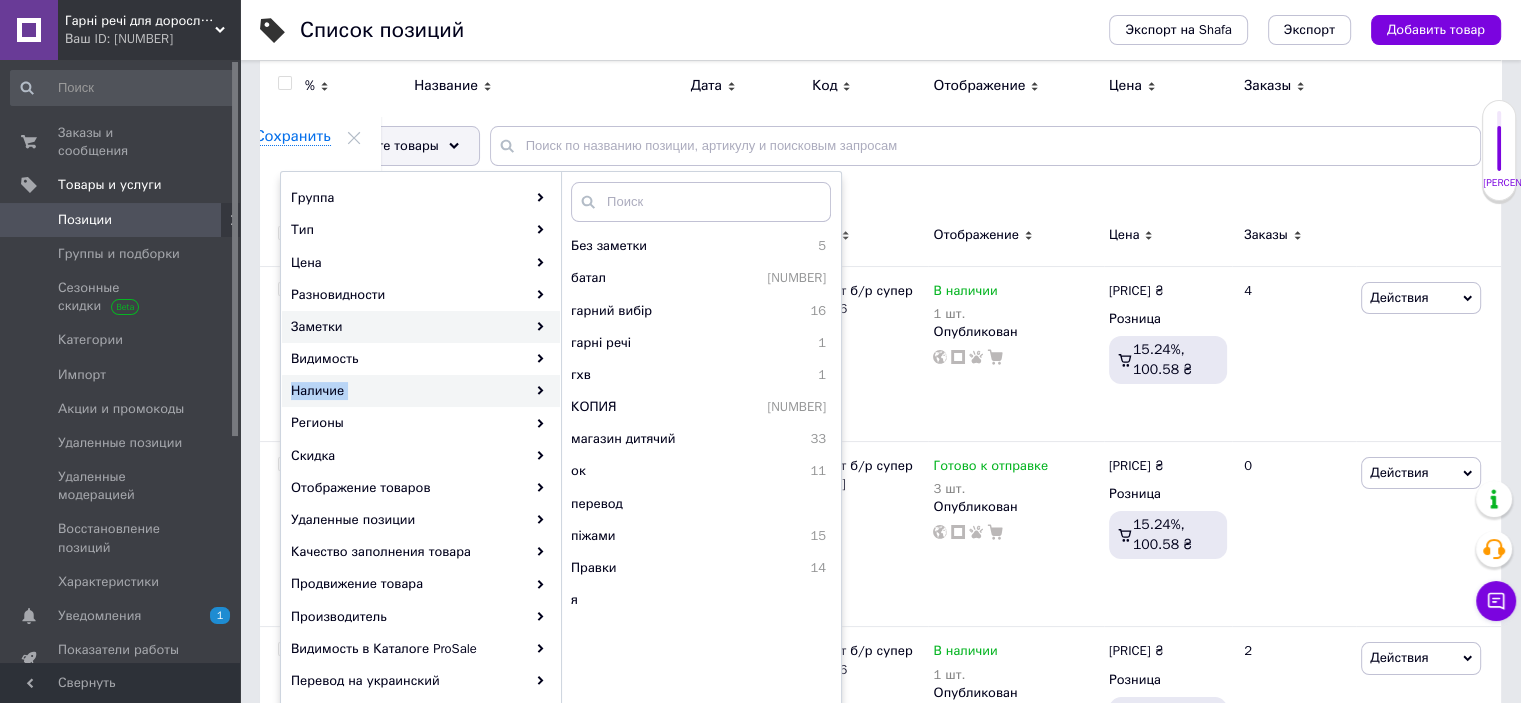 click at bounding box center [540, 197] 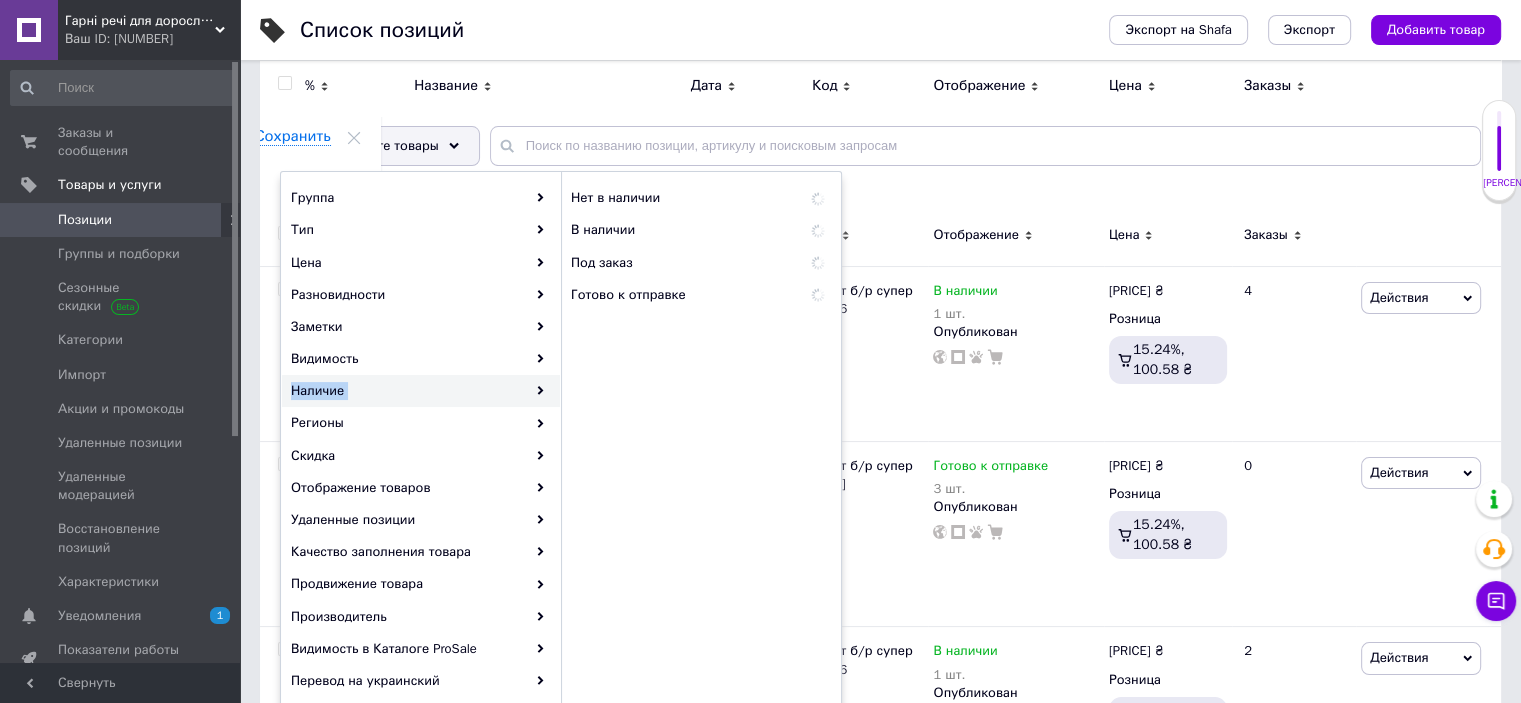 click on "Наличие" at bounding box center (421, 391) 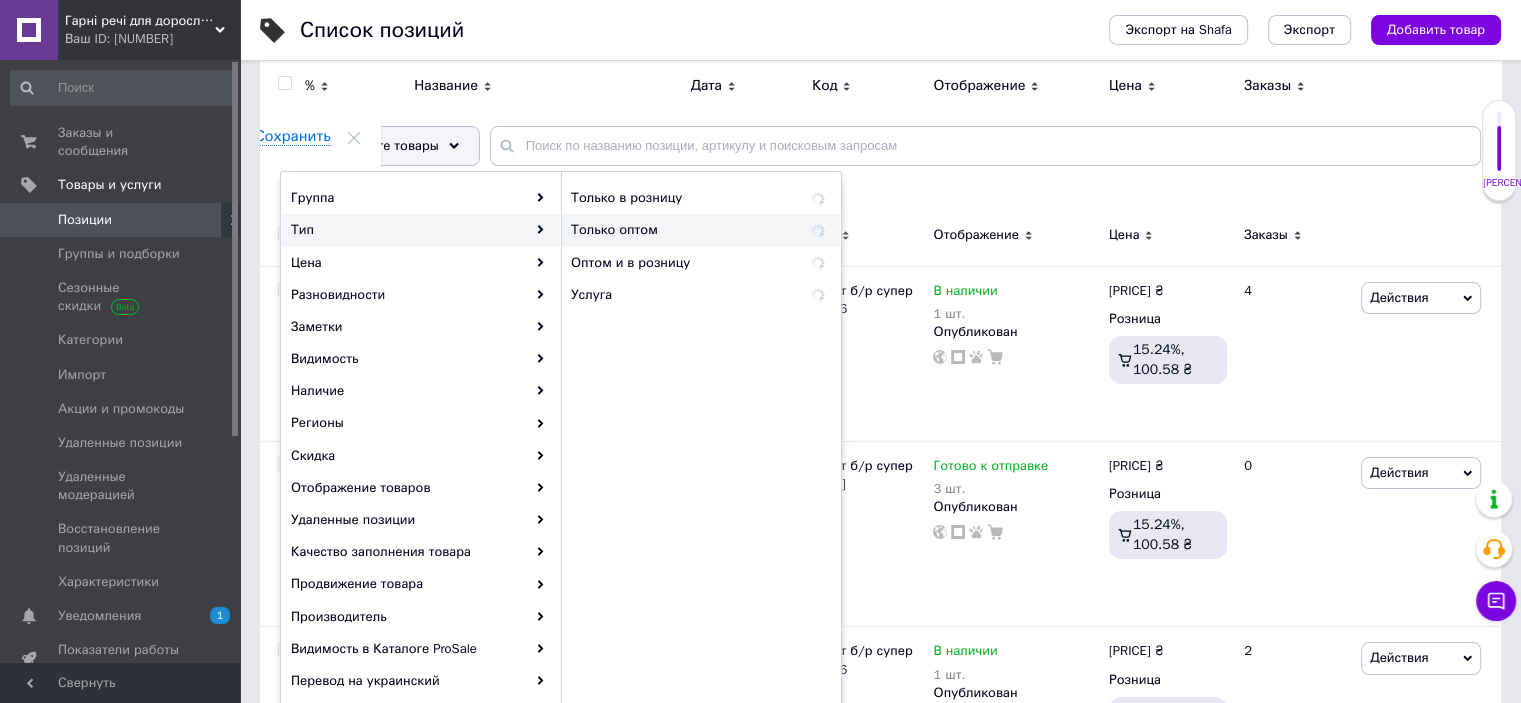click on "Только оптом" at bounding box center (701, 230) 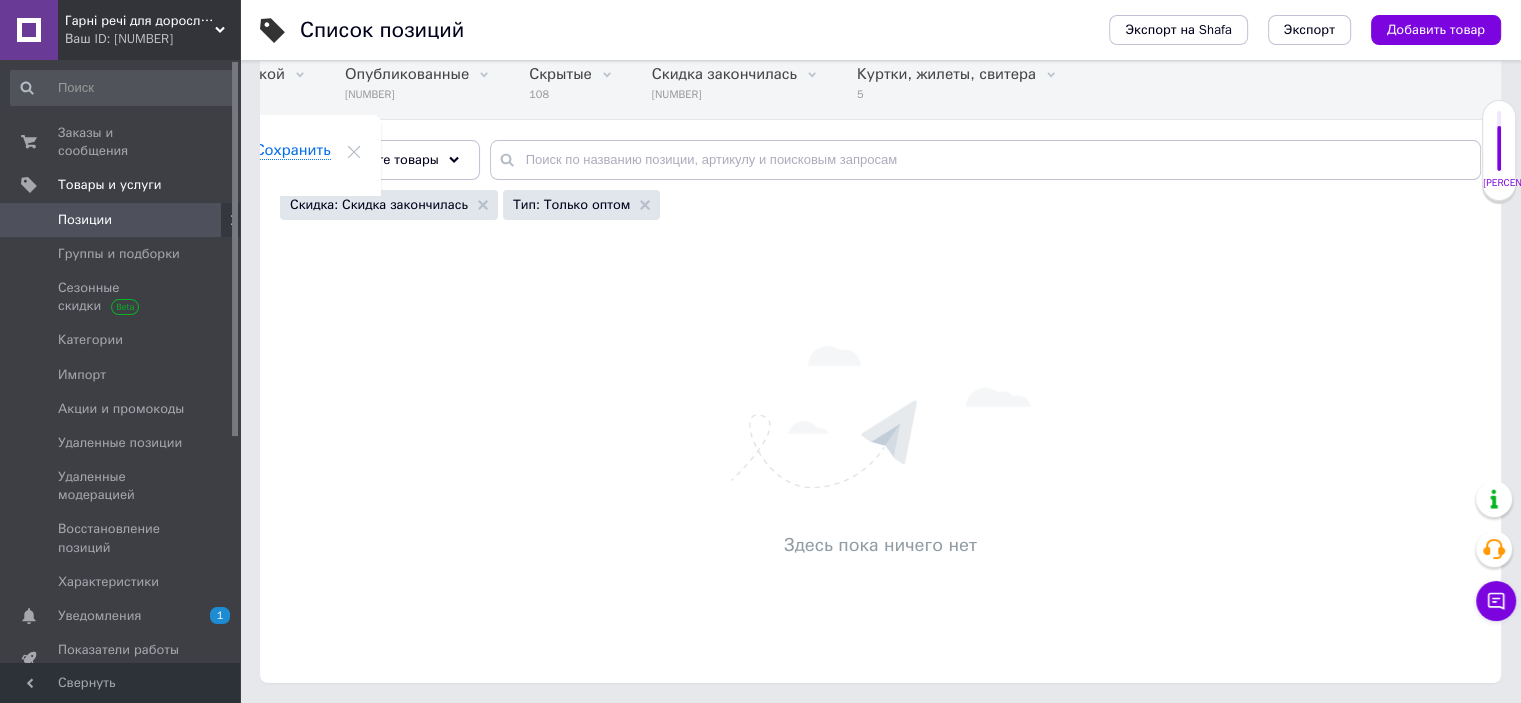 scroll, scrollTop: 185, scrollLeft: 0, axis: vertical 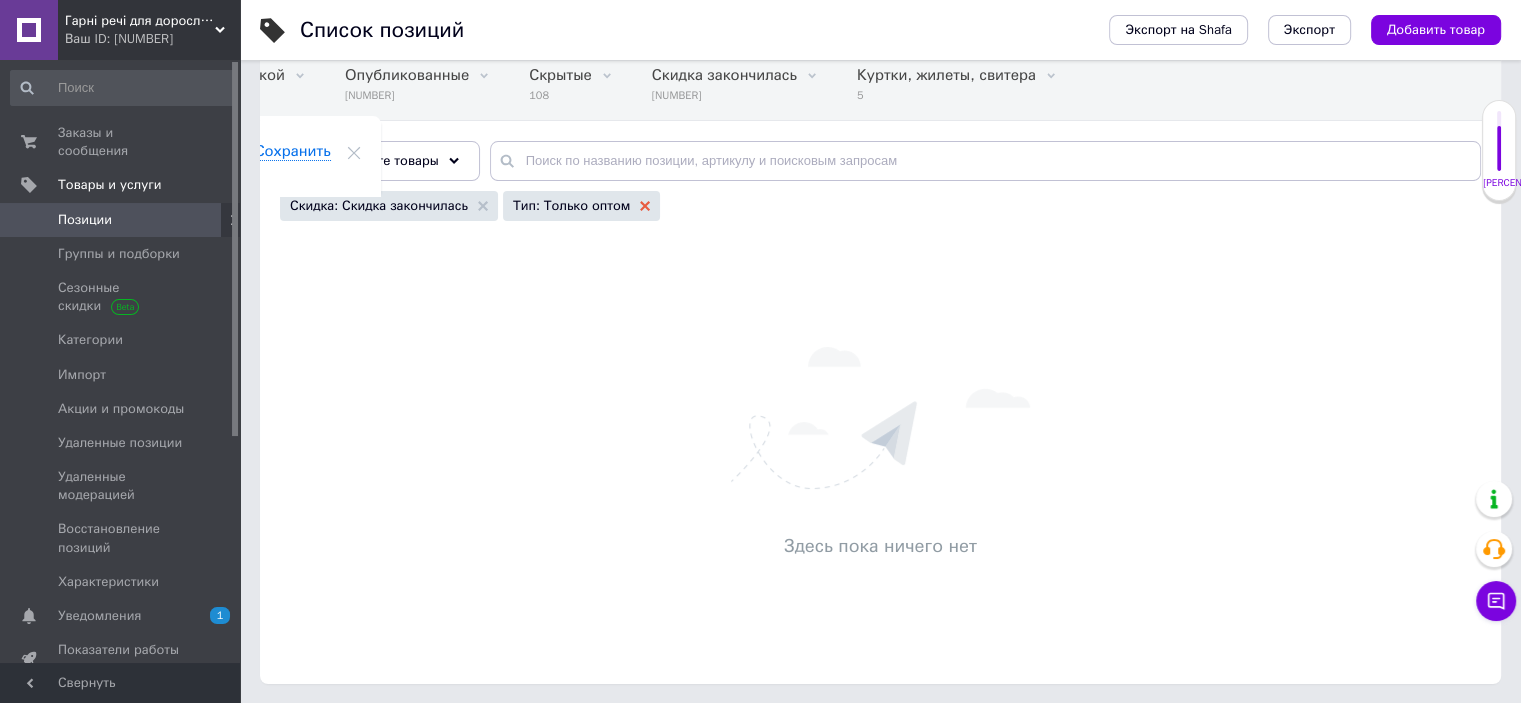 click at bounding box center (483, 206) 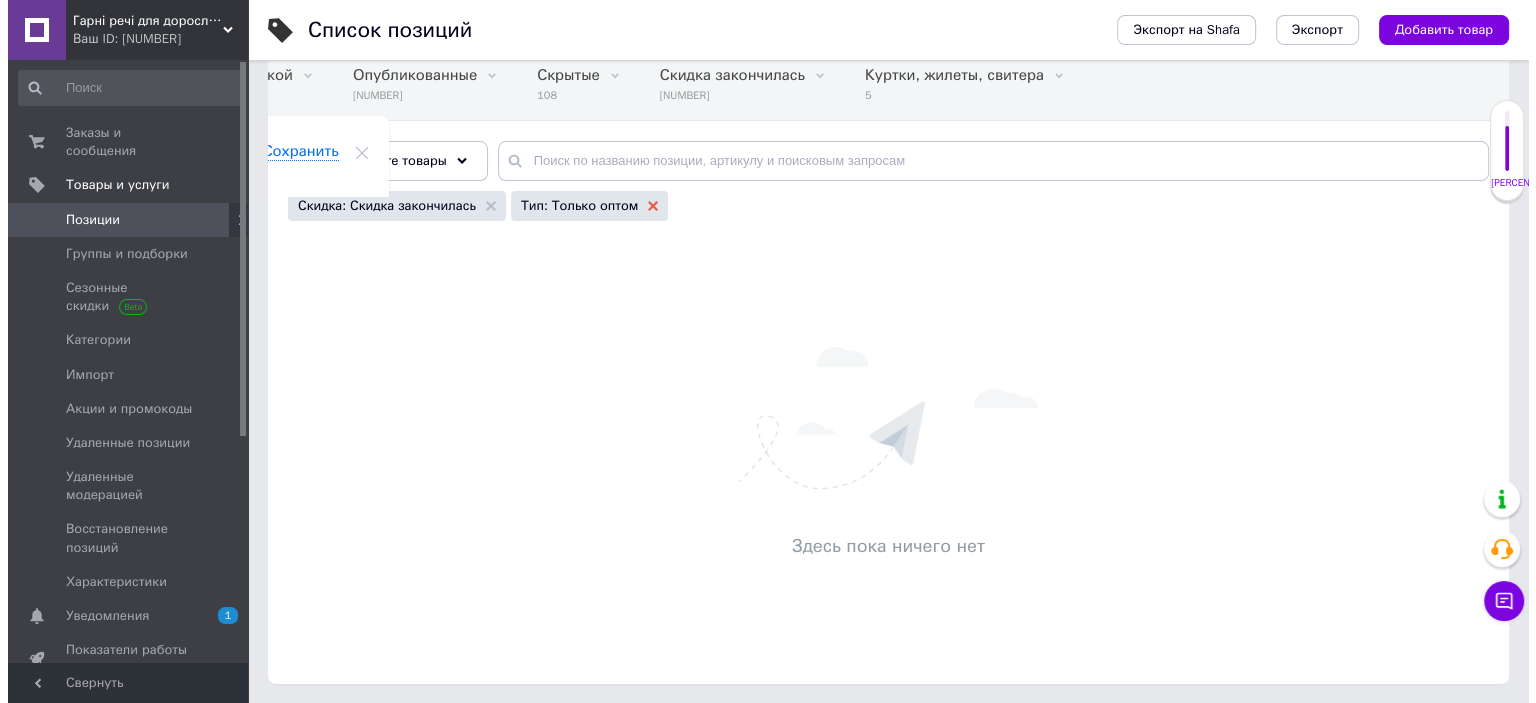 scroll, scrollTop: 0, scrollLeft: 0, axis: both 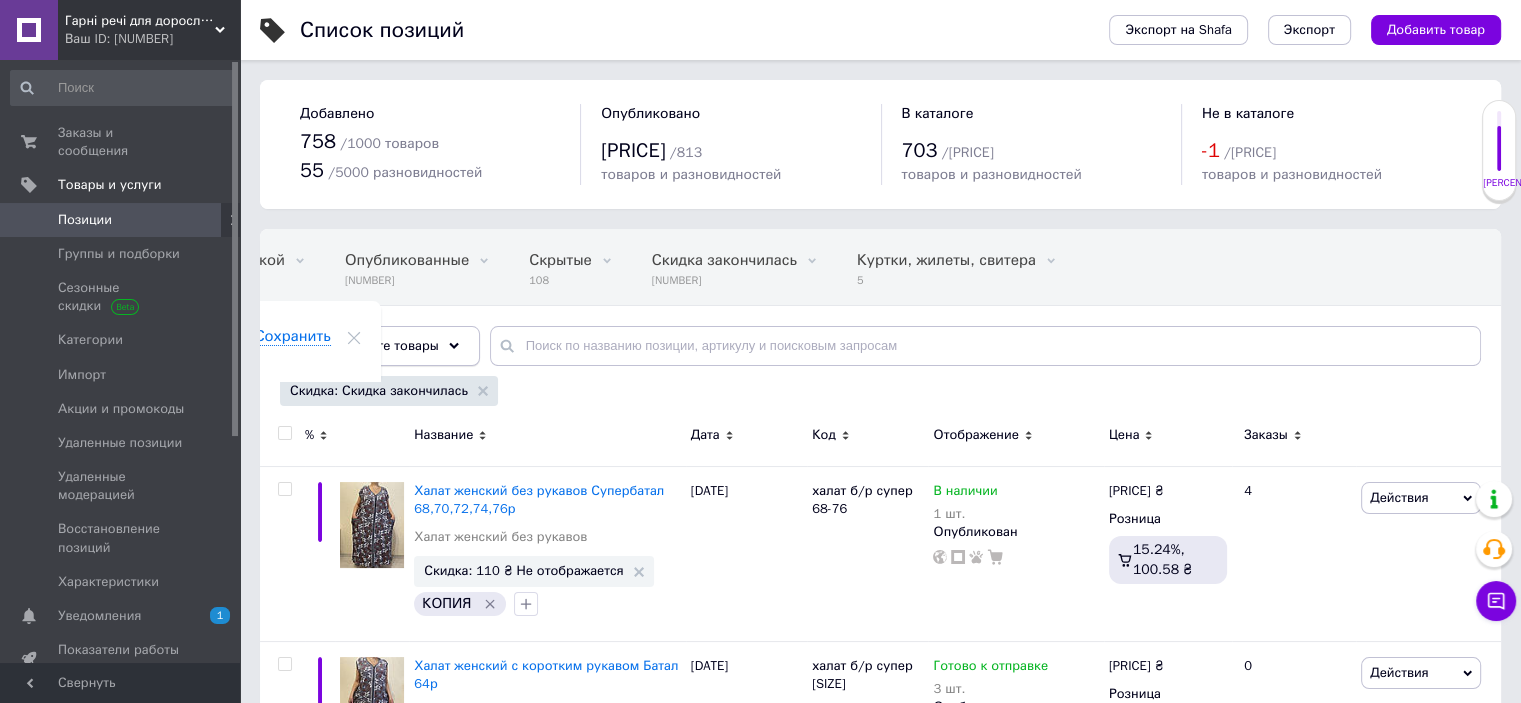 click at bounding box center (454, 346) 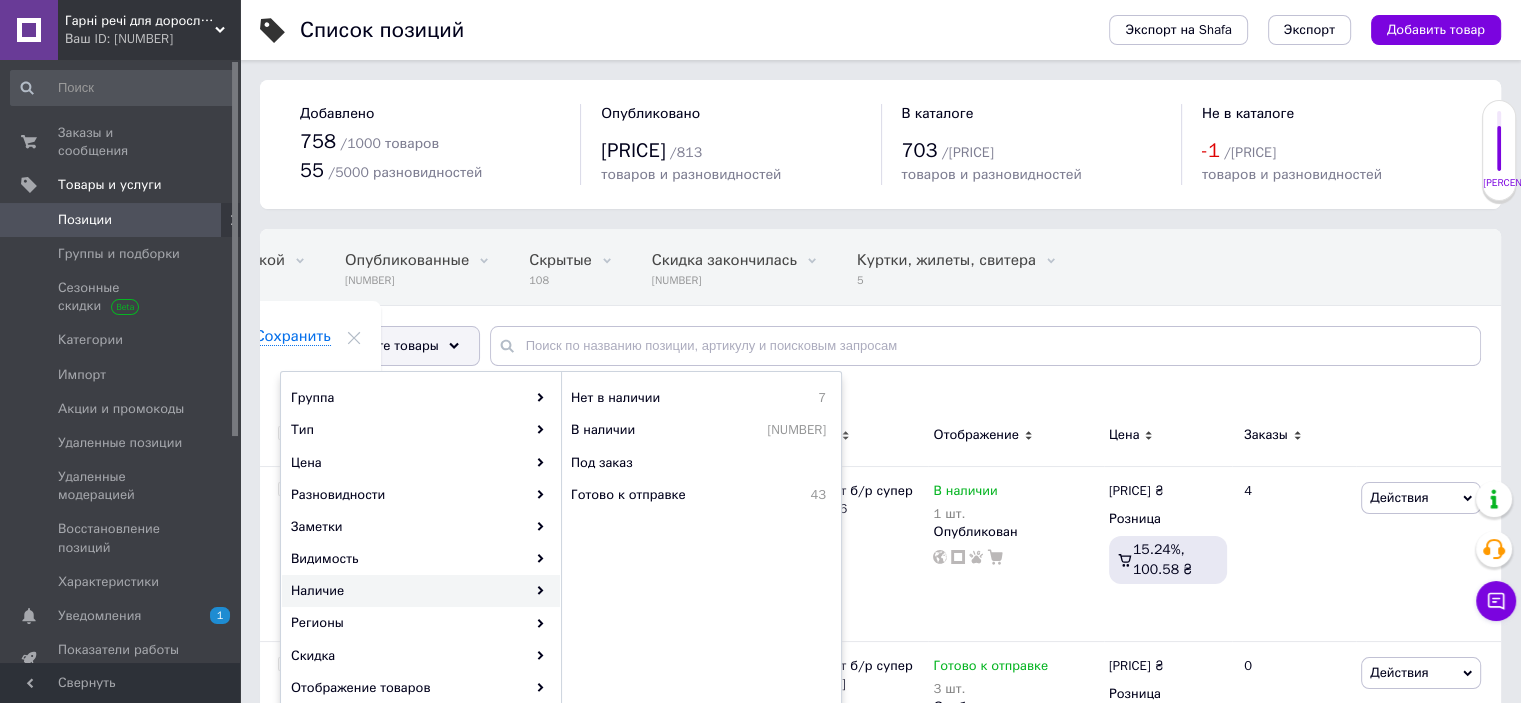 click on "Наличие" at bounding box center (421, 591) 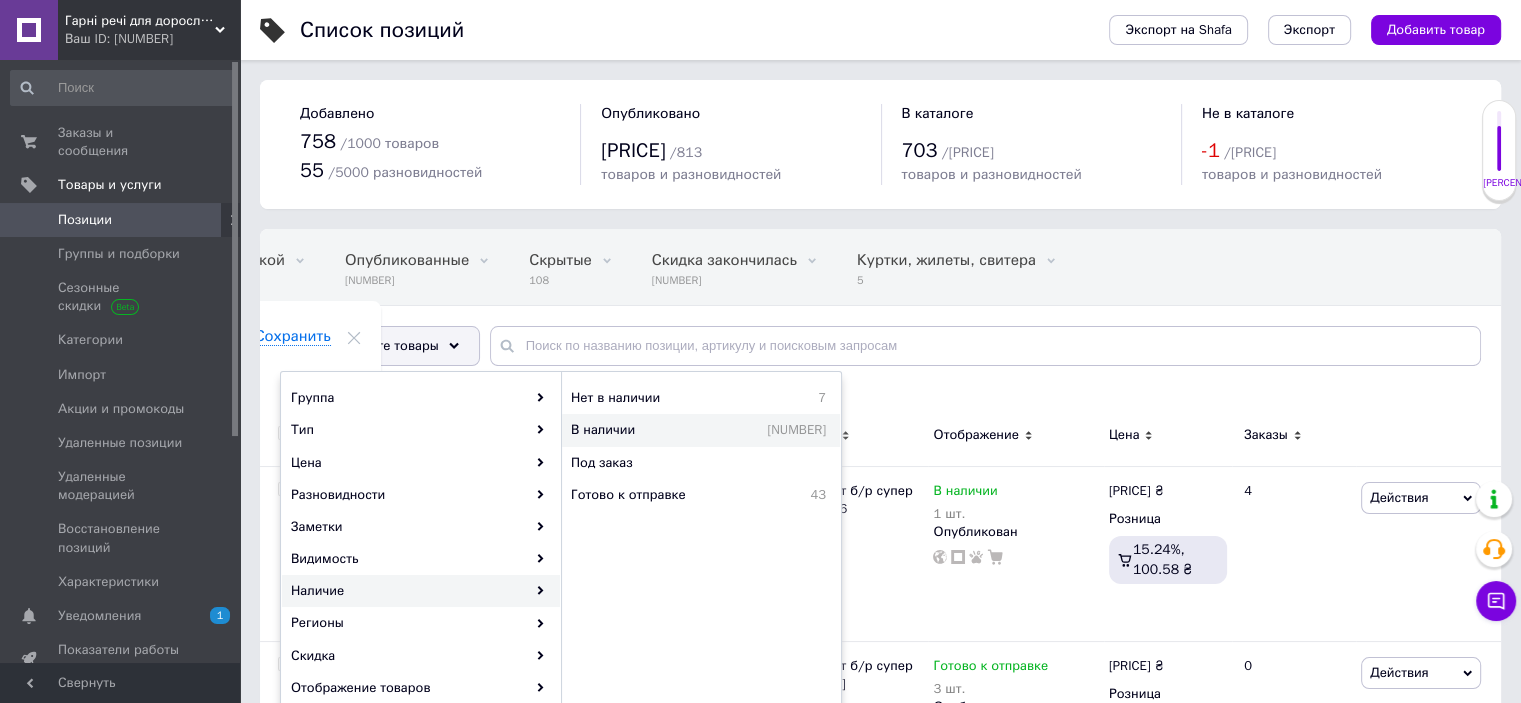 click on "В наличии" at bounding box center [677, 398] 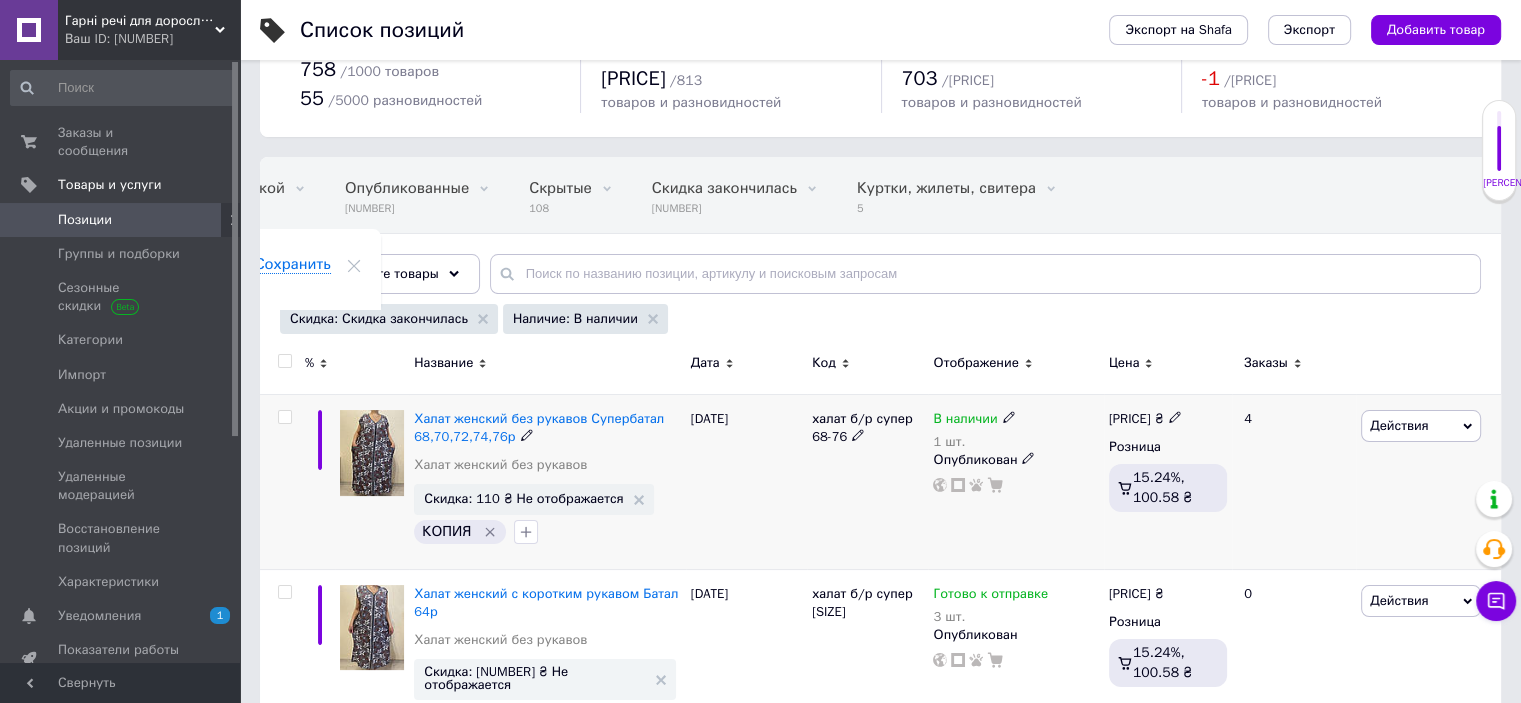 scroll, scrollTop: 200, scrollLeft: 0, axis: vertical 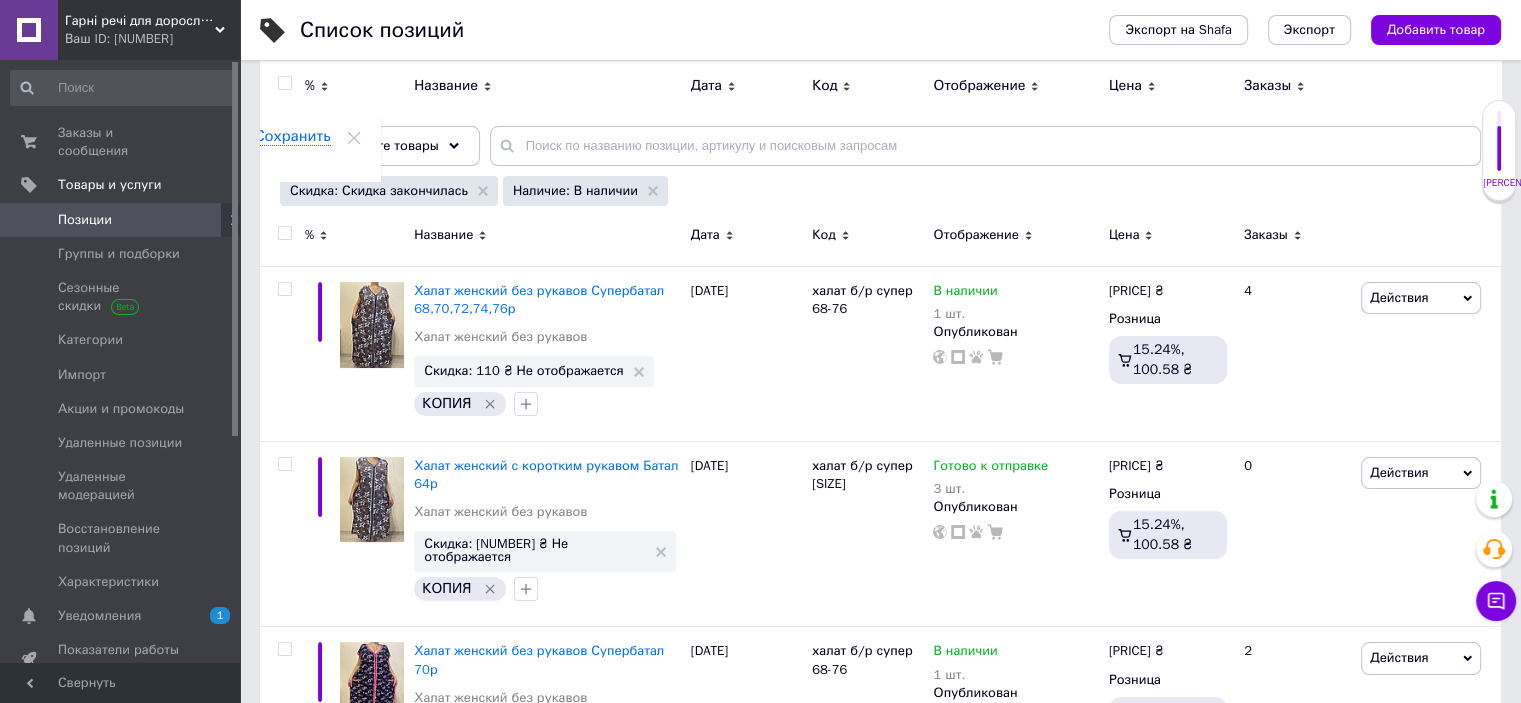click at bounding box center (284, 233) 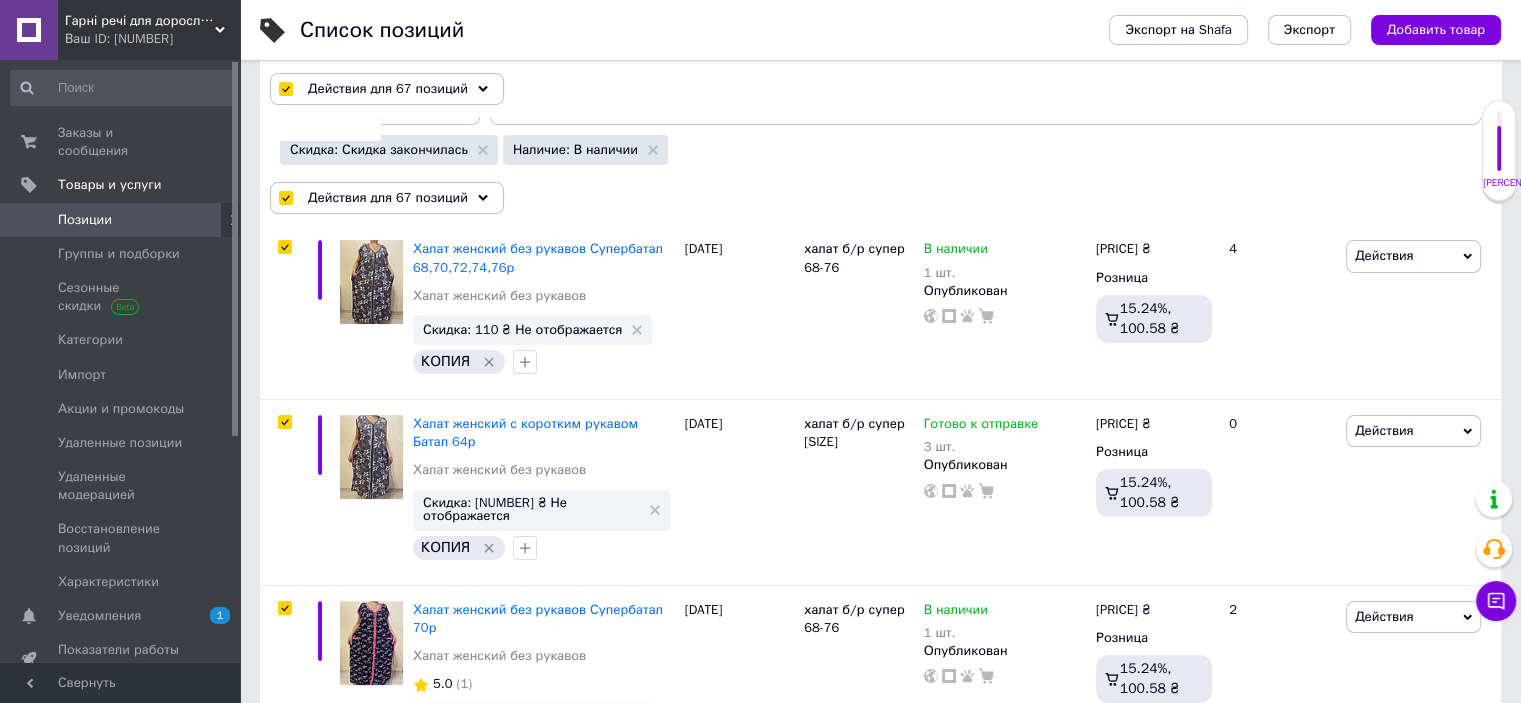 scroll, scrollTop: 0, scrollLeft: 0, axis: both 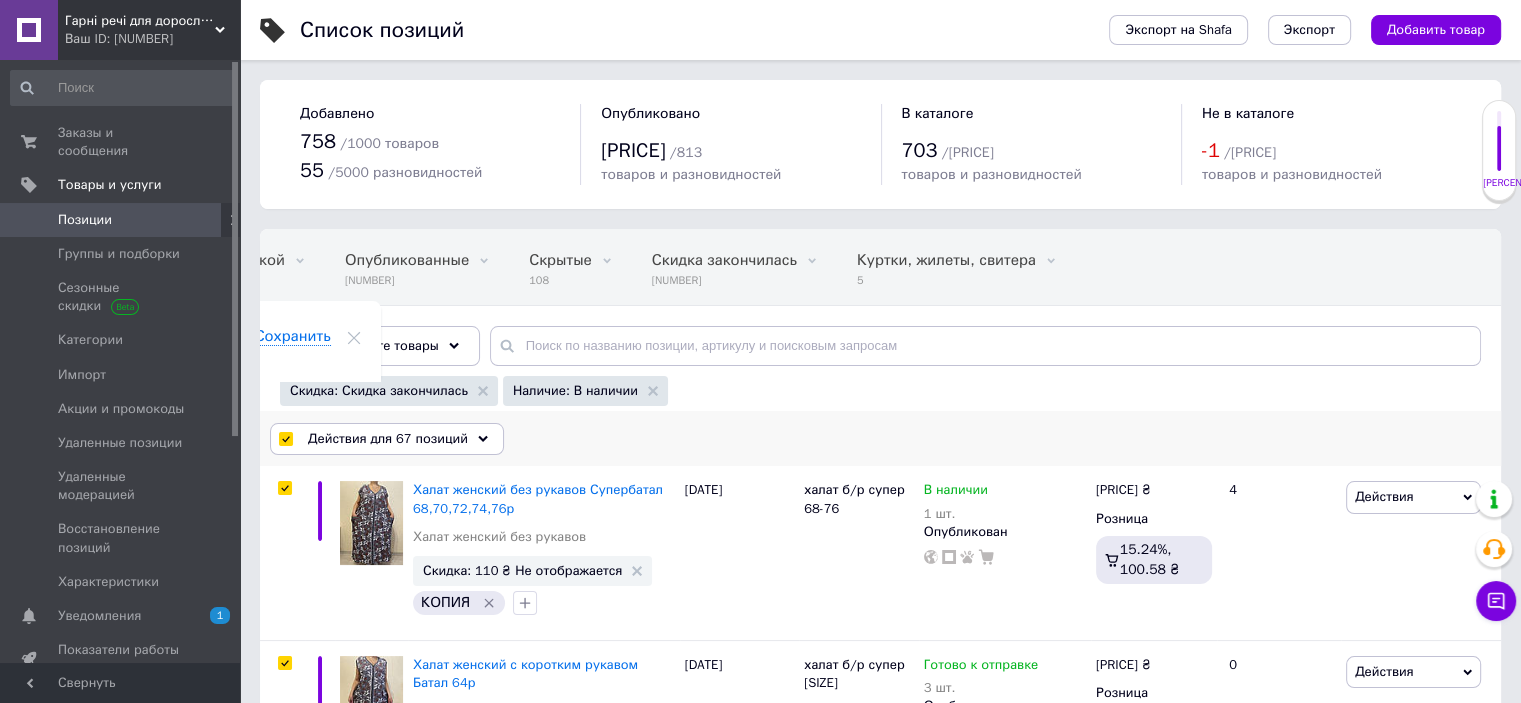 click on "Действия для 67 позиций" at bounding box center (387, 439) 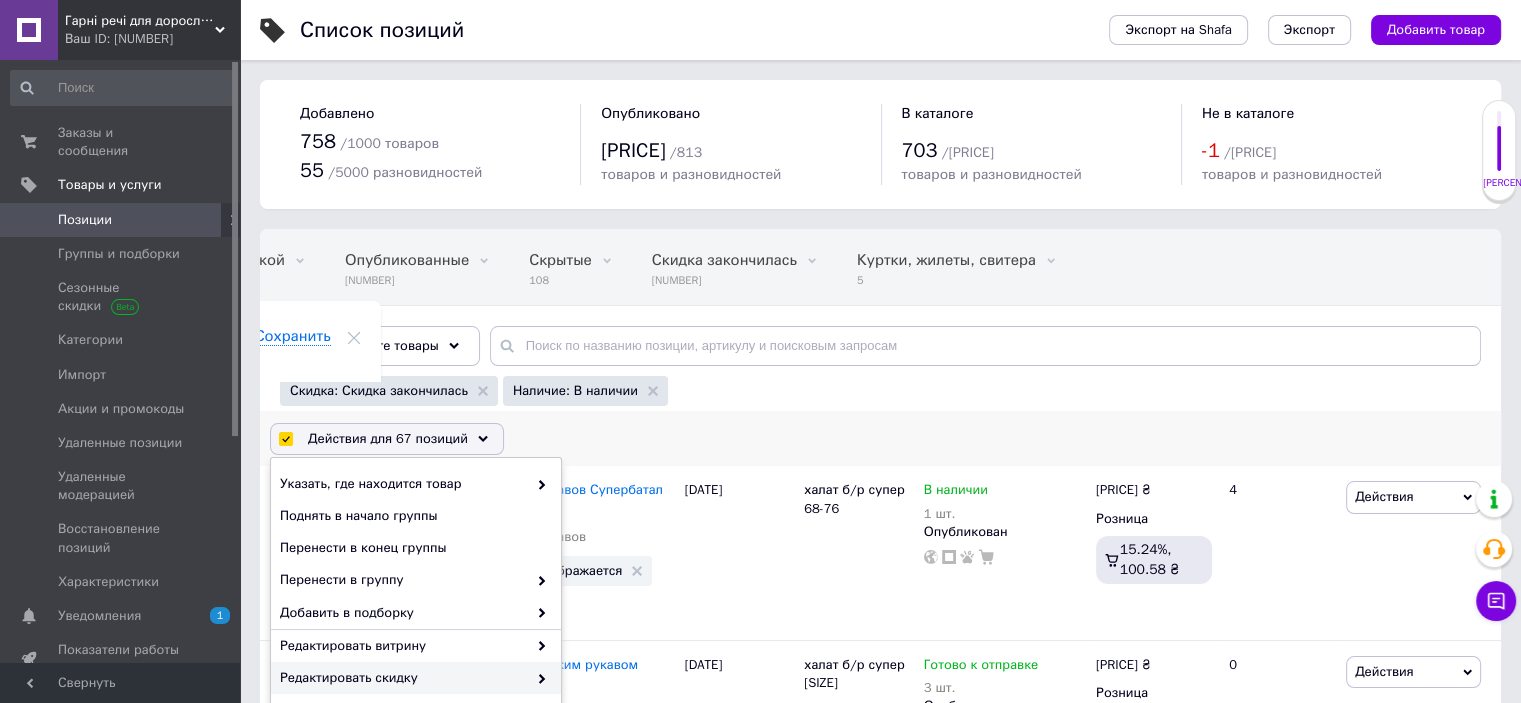 click at bounding box center [542, 485] 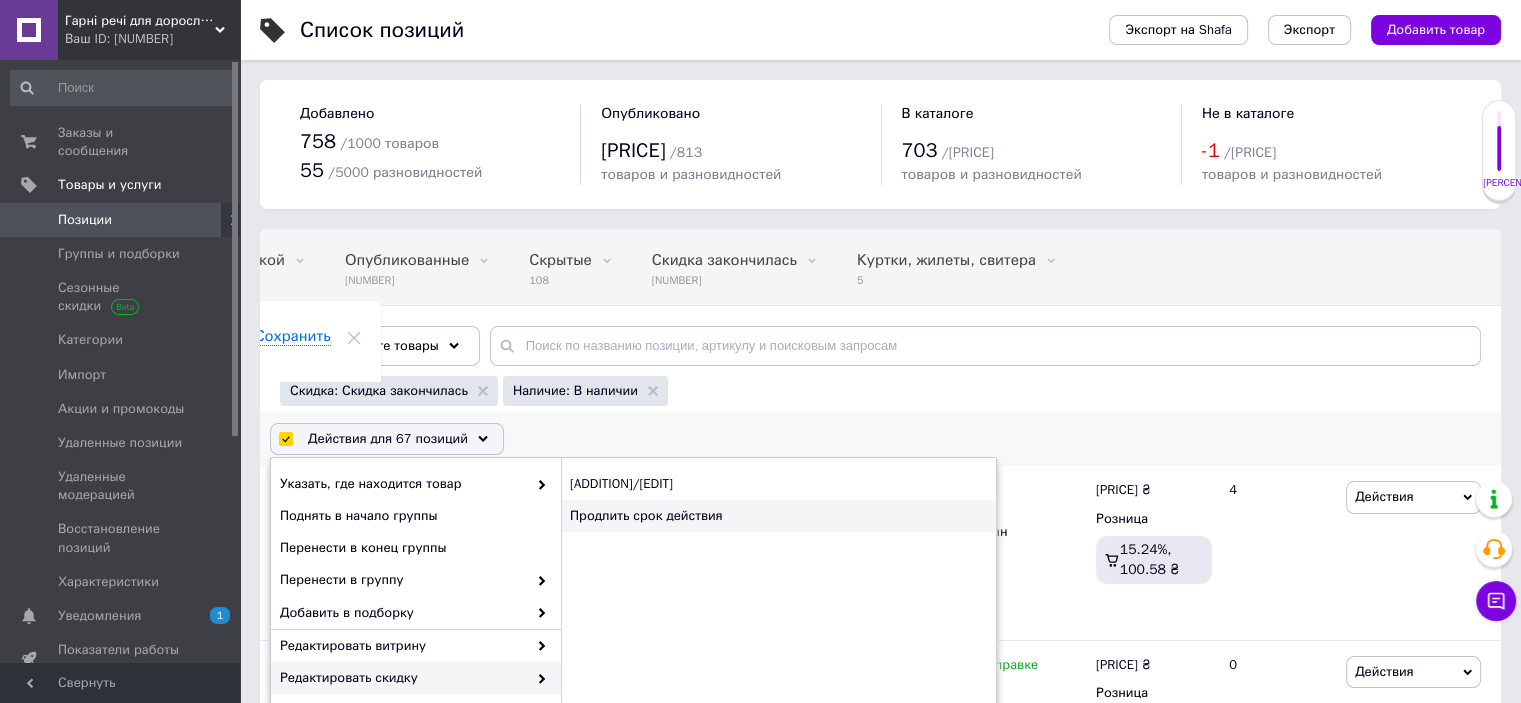 click on "Продлить срок действия" at bounding box center (778, 516) 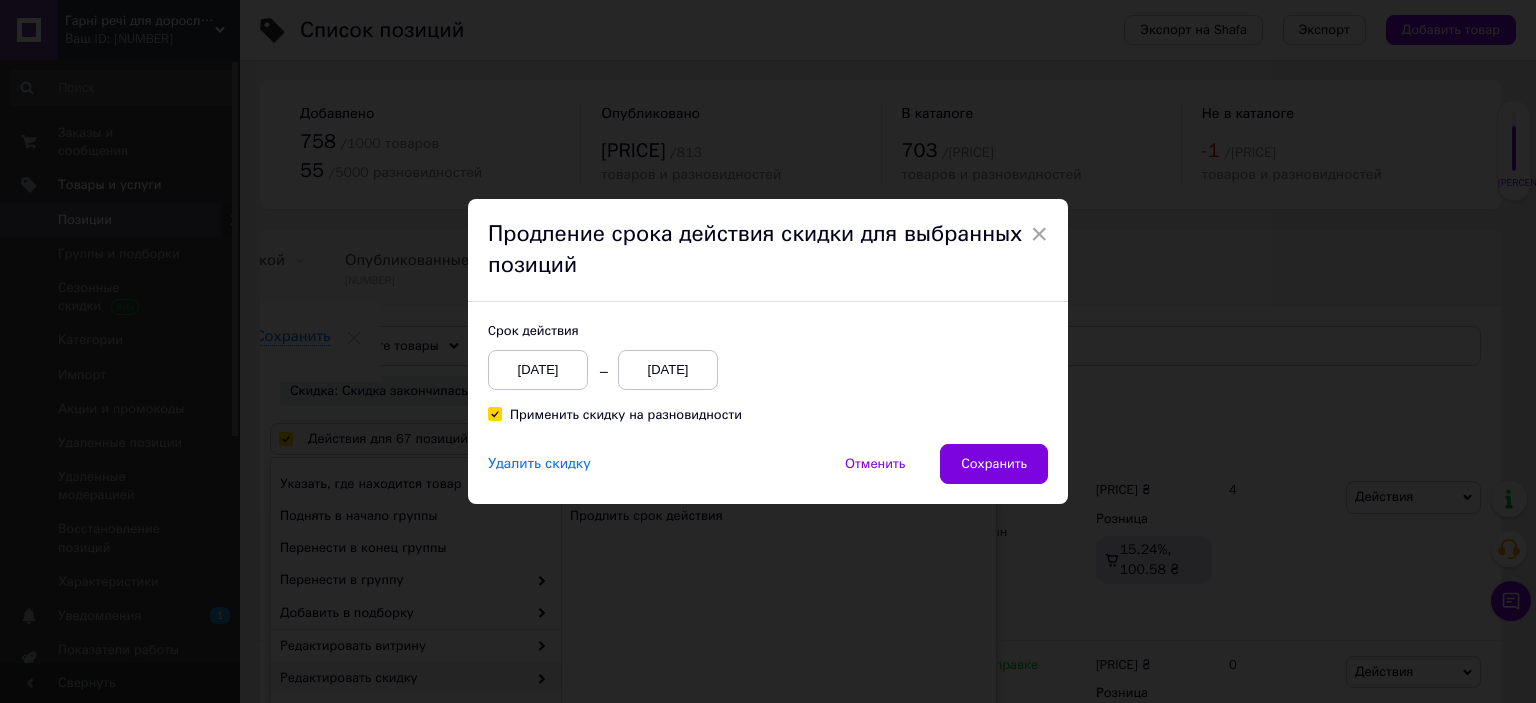 click on "[DATE]" at bounding box center (538, 370) 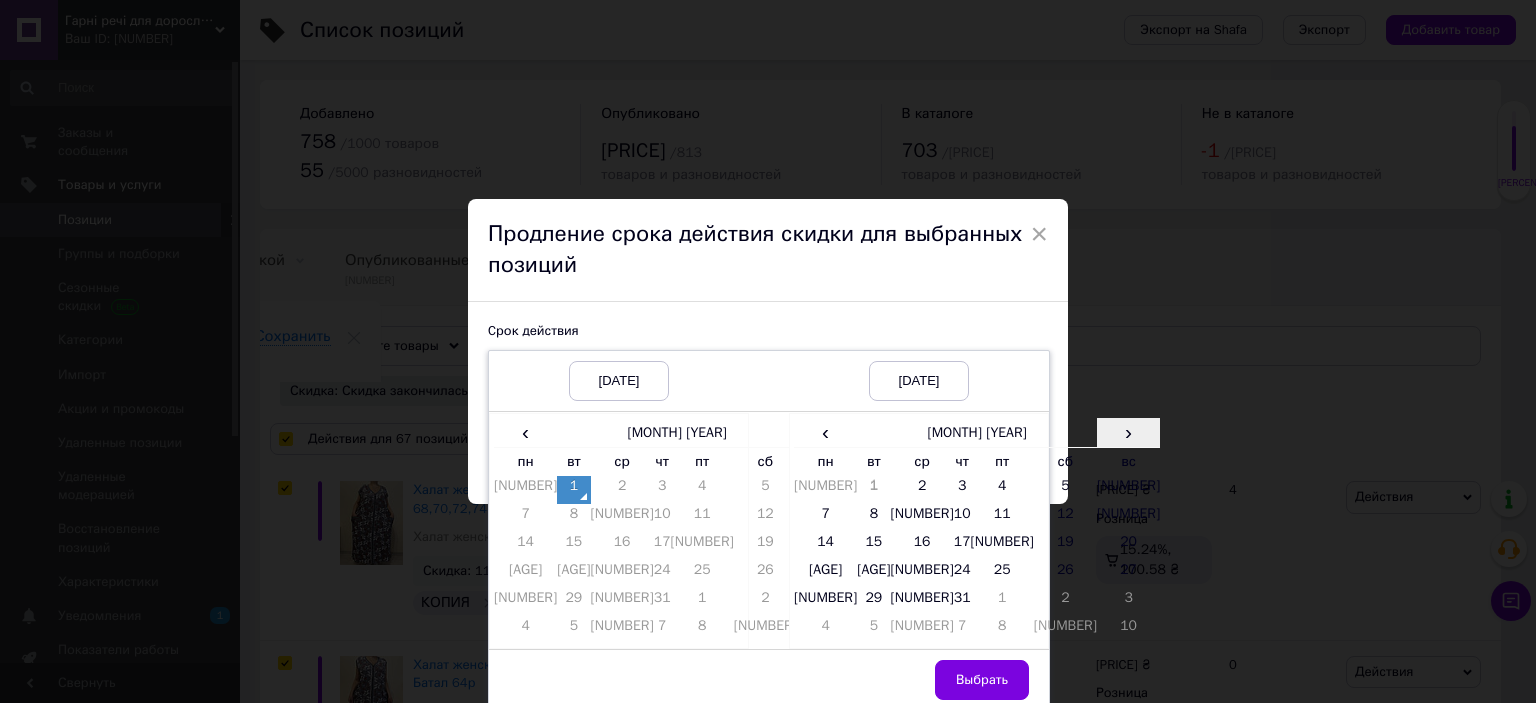 click on "›" at bounding box center [828, 432] 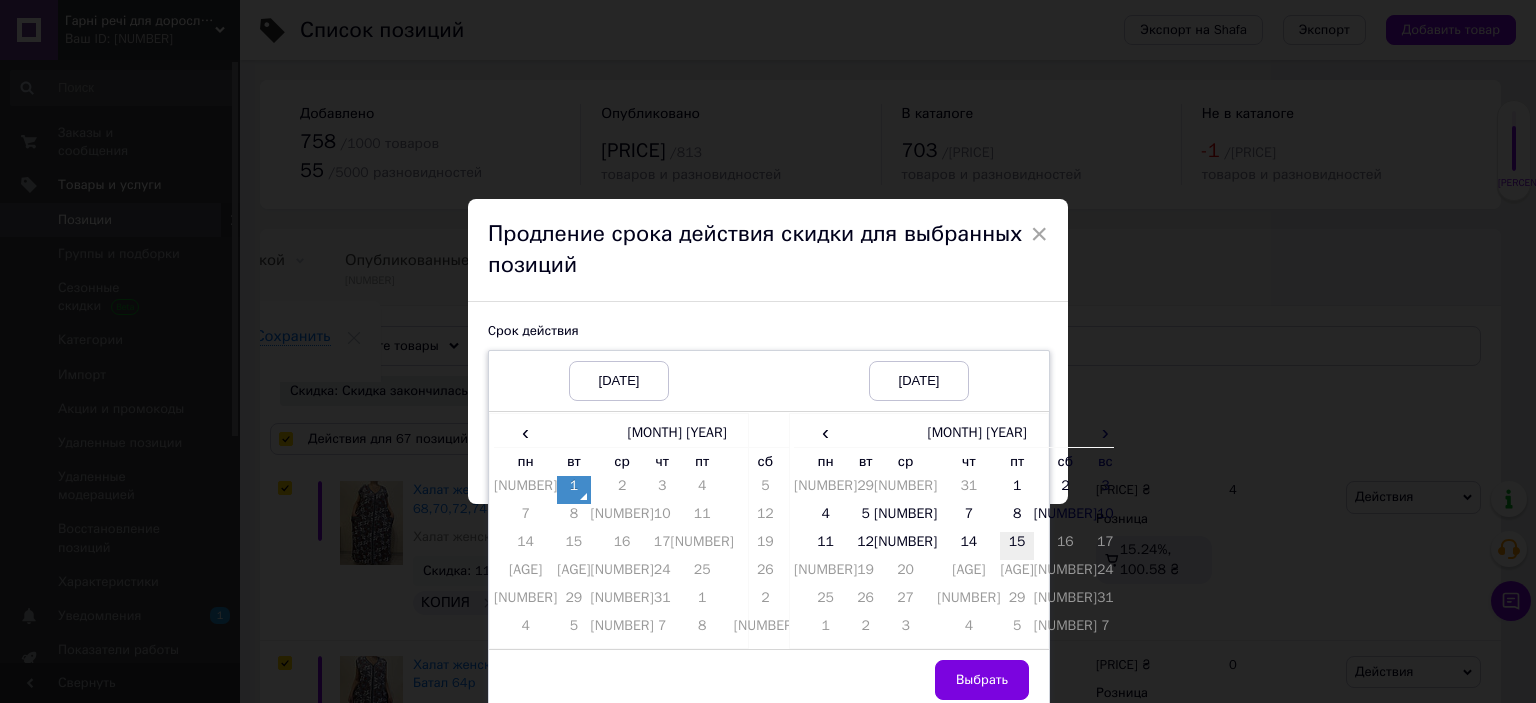 click on "15" at bounding box center [702, 490] 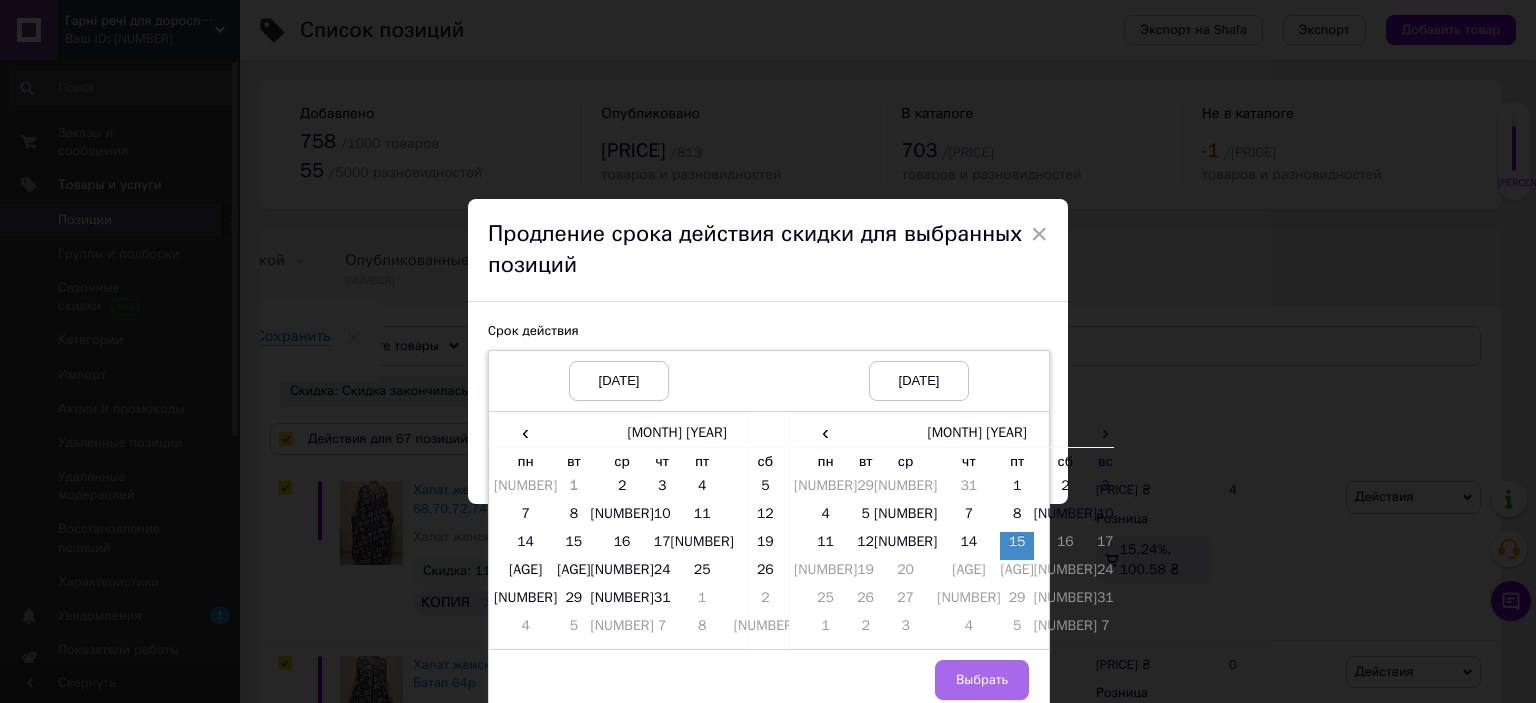 click on "Выбрать" at bounding box center [982, 680] 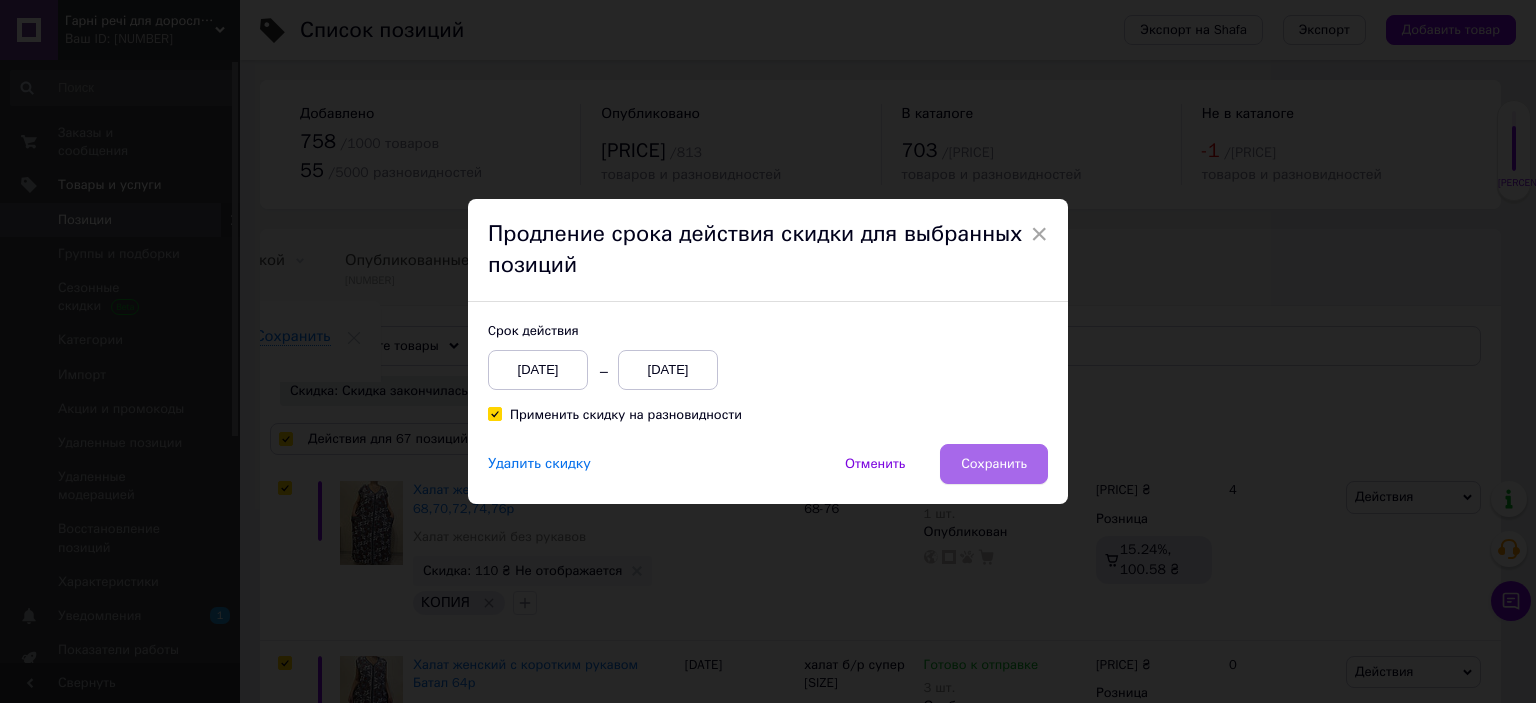 click on "Сохранить" at bounding box center [994, 464] 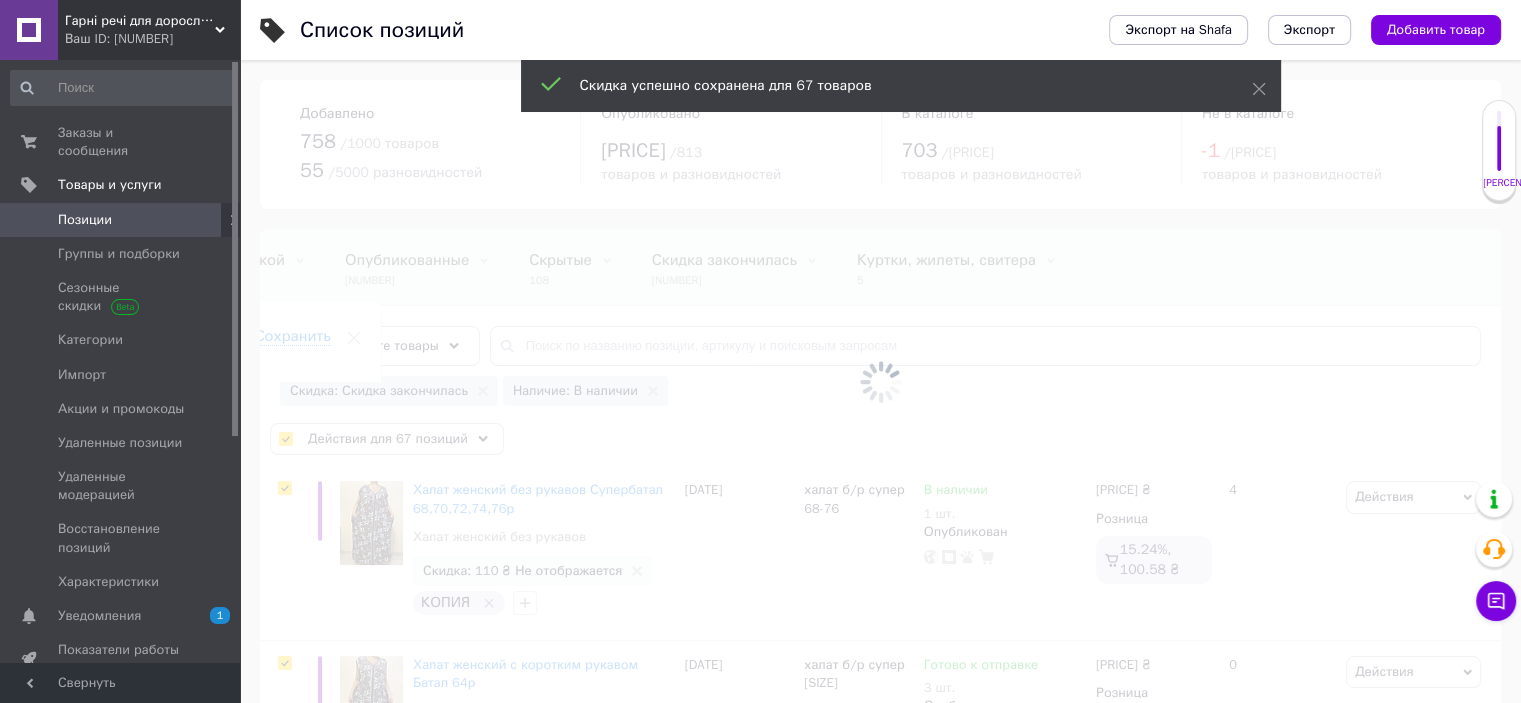 scroll, scrollTop: 0, scrollLeft: 163, axis: horizontal 